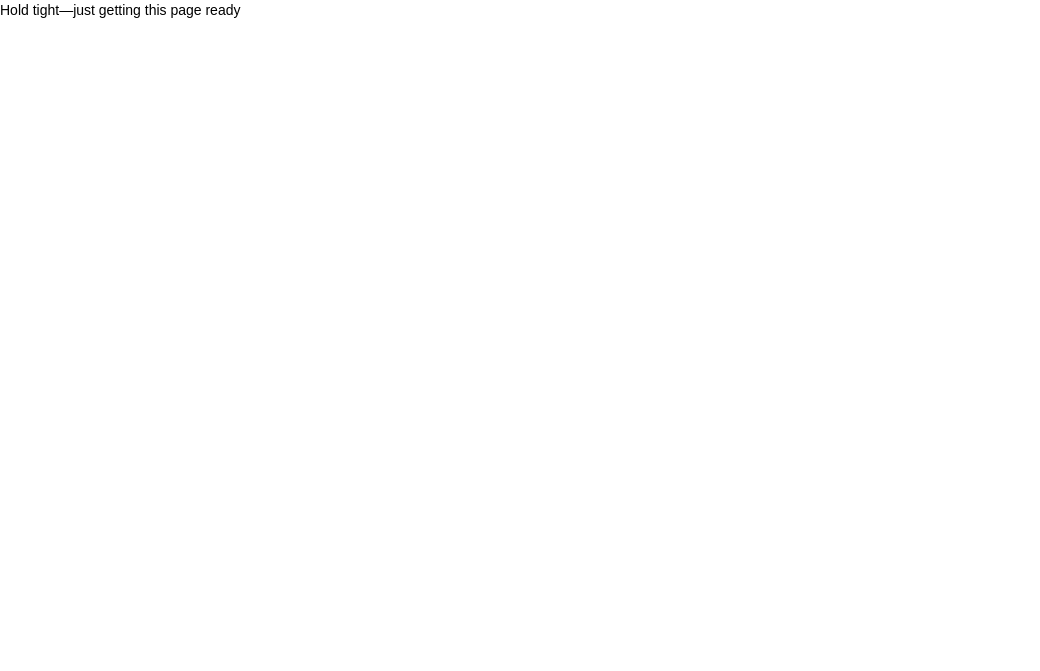 scroll, scrollTop: 0, scrollLeft: 0, axis: both 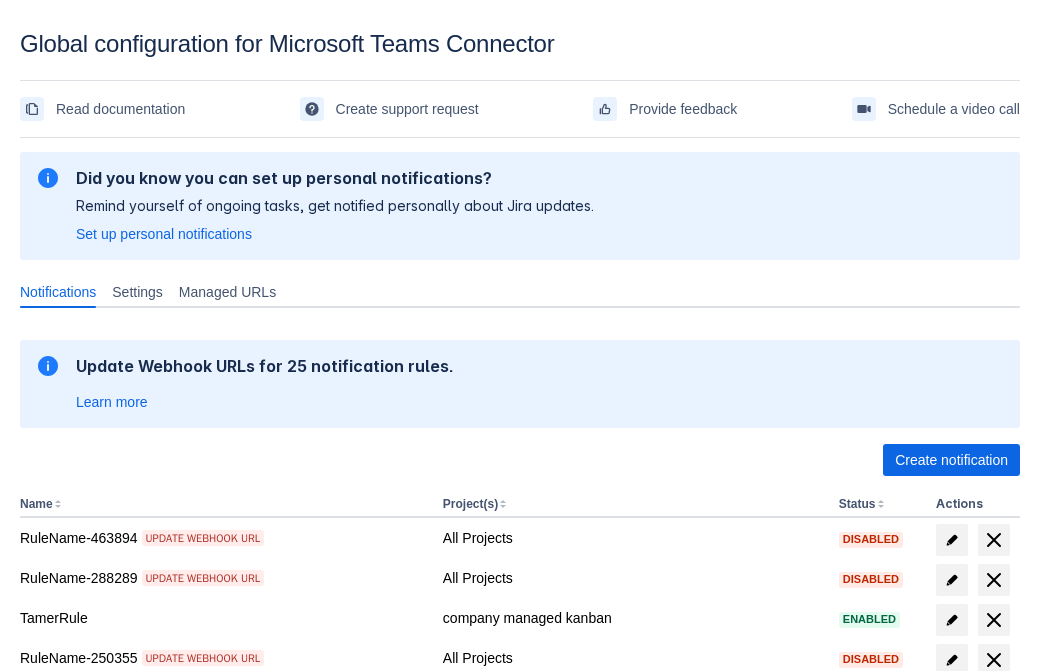 click on "Create notification" at bounding box center [951, 460] 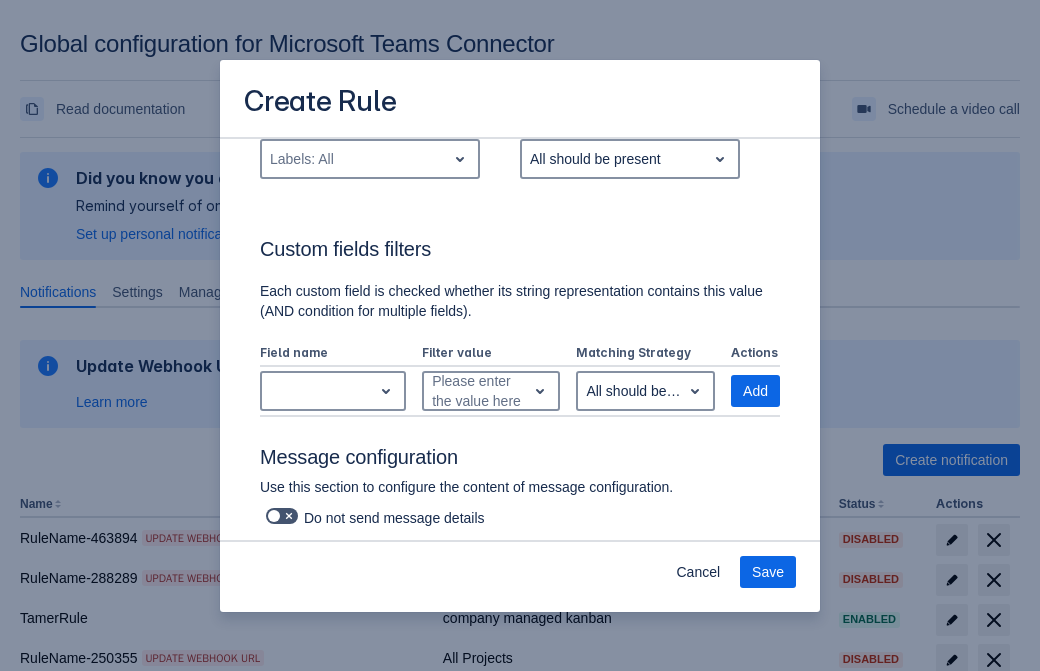 click on "Labels: All" at bounding box center [354, 159] 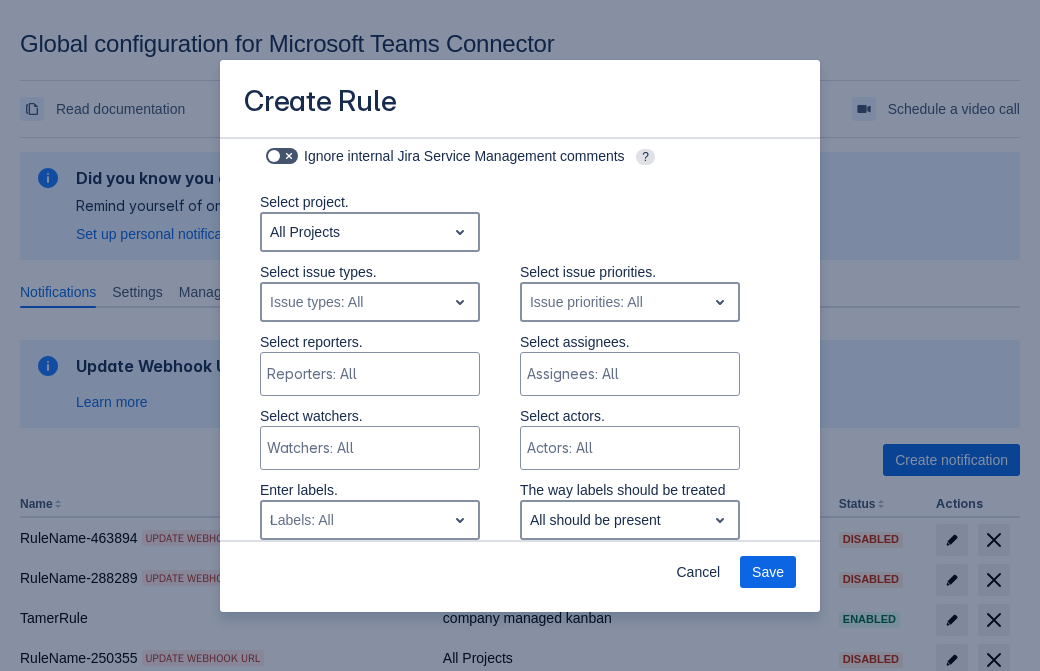 type on "834407_label" 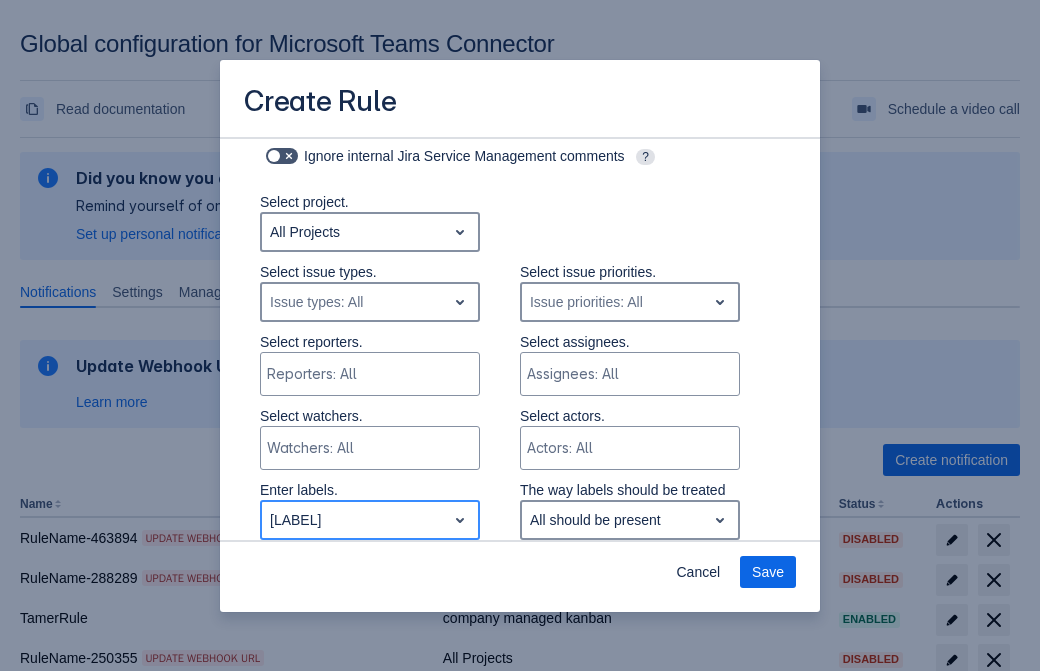 type 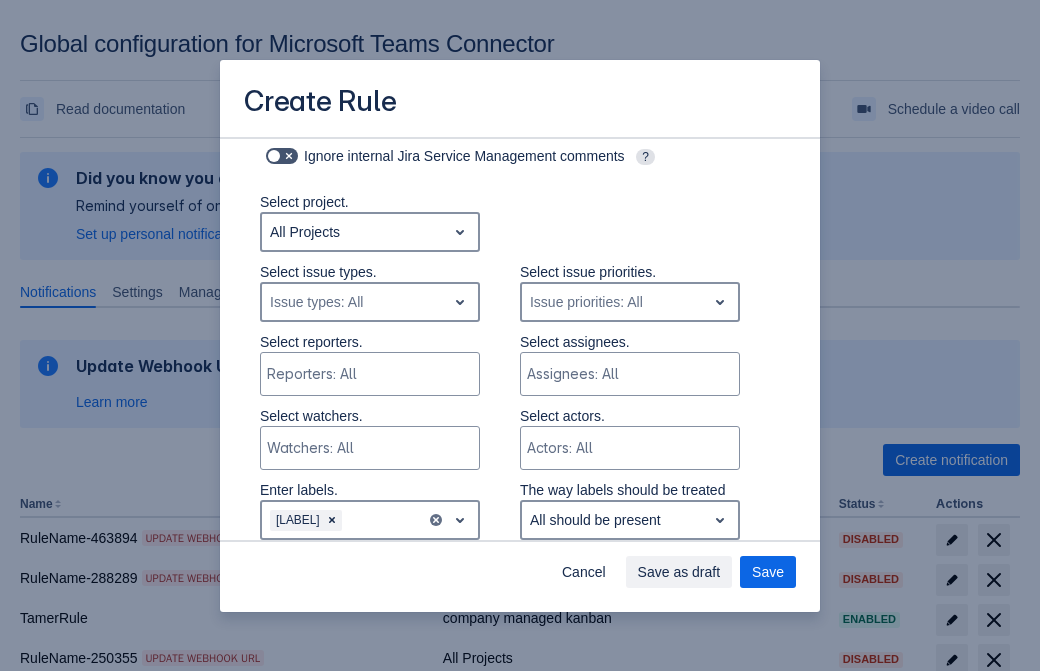 scroll, scrollTop: 1150, scrollLeft: 0, axis: vertical 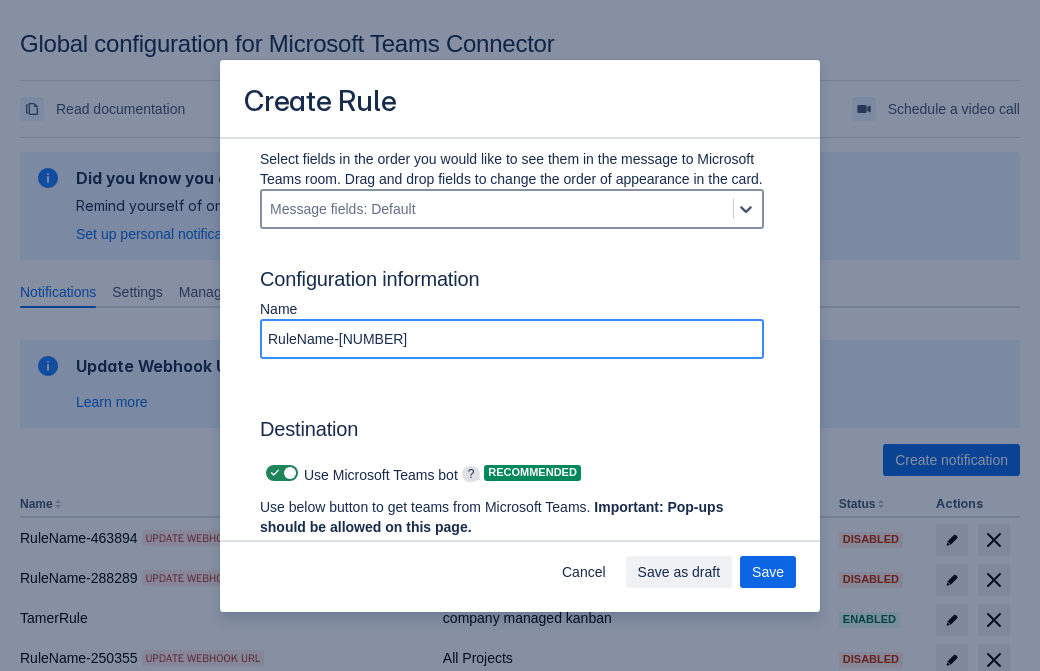 type on "RuleName-834407" 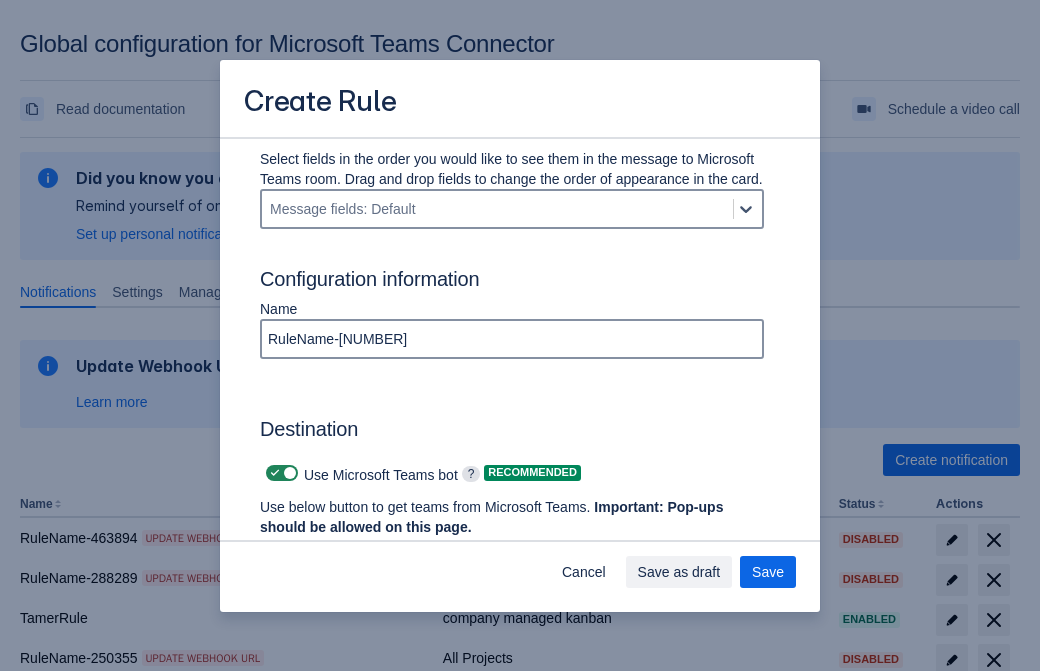 click at bounding box center [275, 473] 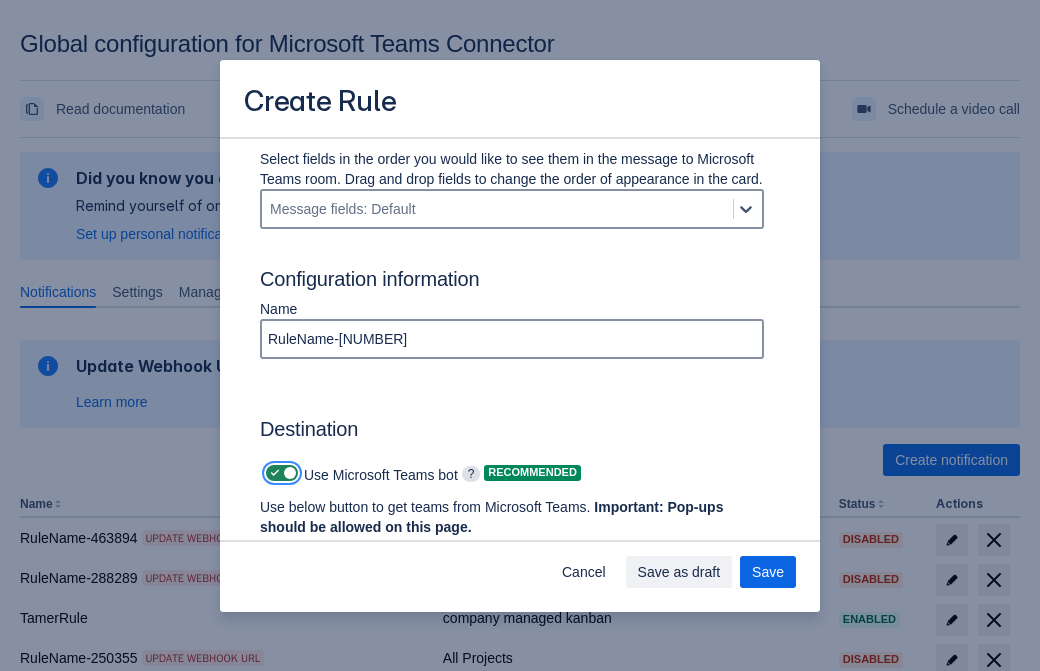 click at bounding box center (272, 473) 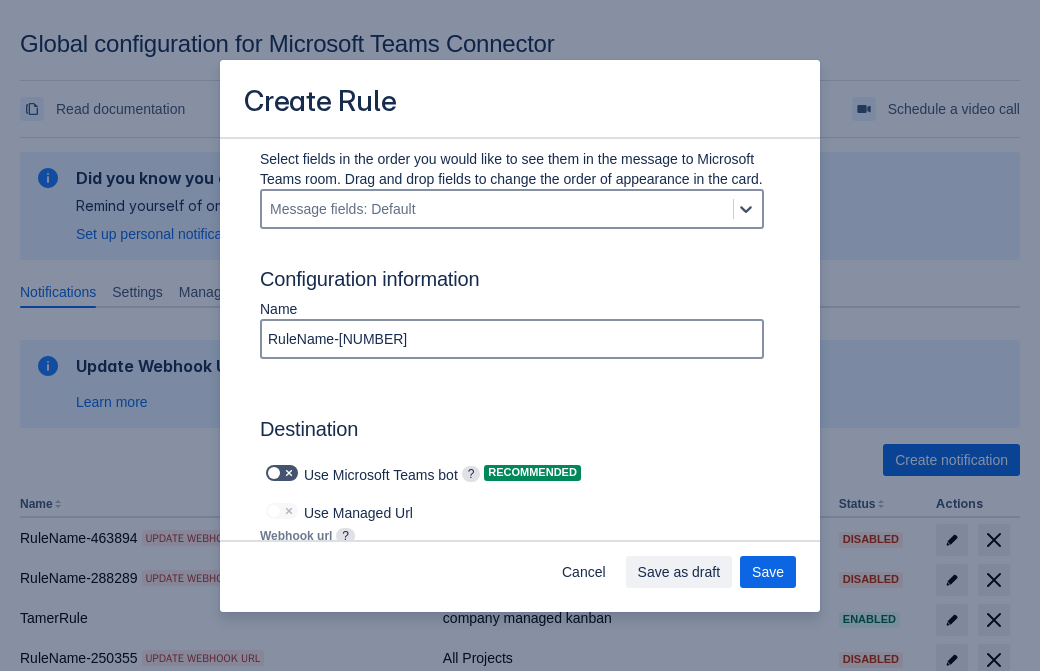 type on "https://prod-172.westeurope.logic.azure.com:443/workflows/ae977bb6ae334c9d95dfe32b31112d0d/triggers/manual/paths/invoke?api-version=2016-06-01&sp=%2Ftriggers%2Fmanual%2Frun&sv=1.0&sig=Zx8rCFjo5Ite6hsL462a9VqwqMdNOFg4CIFuakOoR3k" 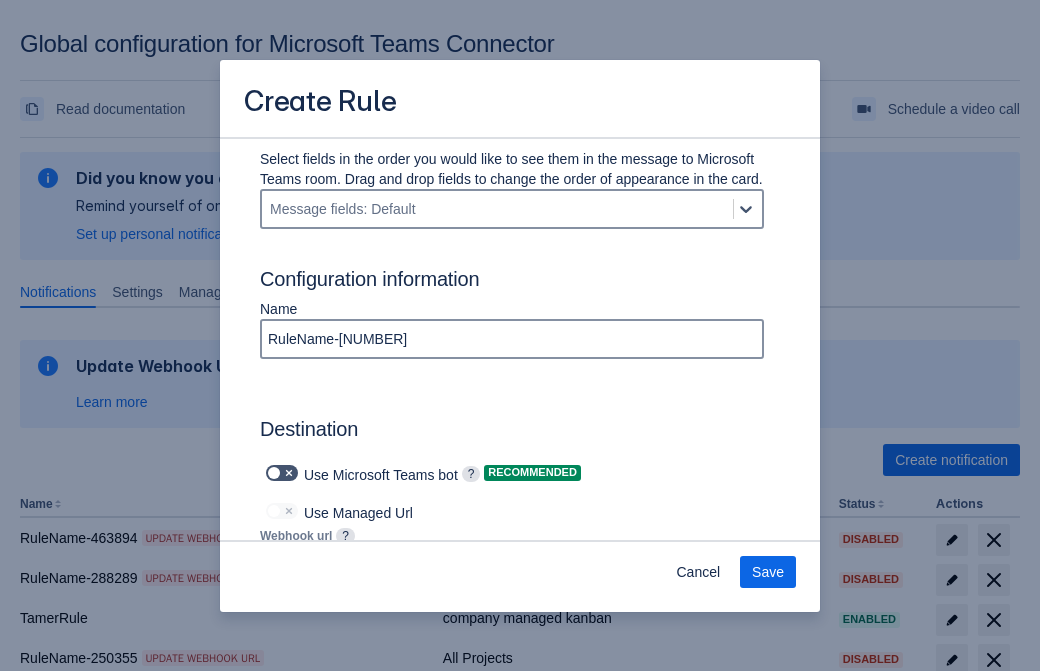 scroll, scrollTop: 0, scrollLeft: 1140, axis: horizontal 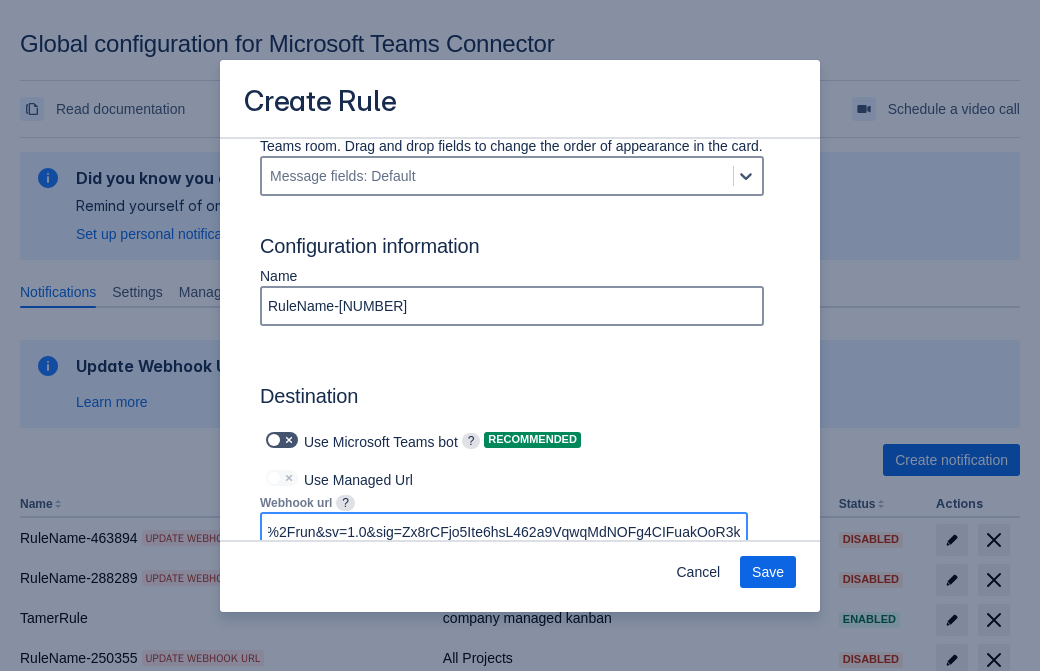 click on "Save" at bounding box center [768, 572] 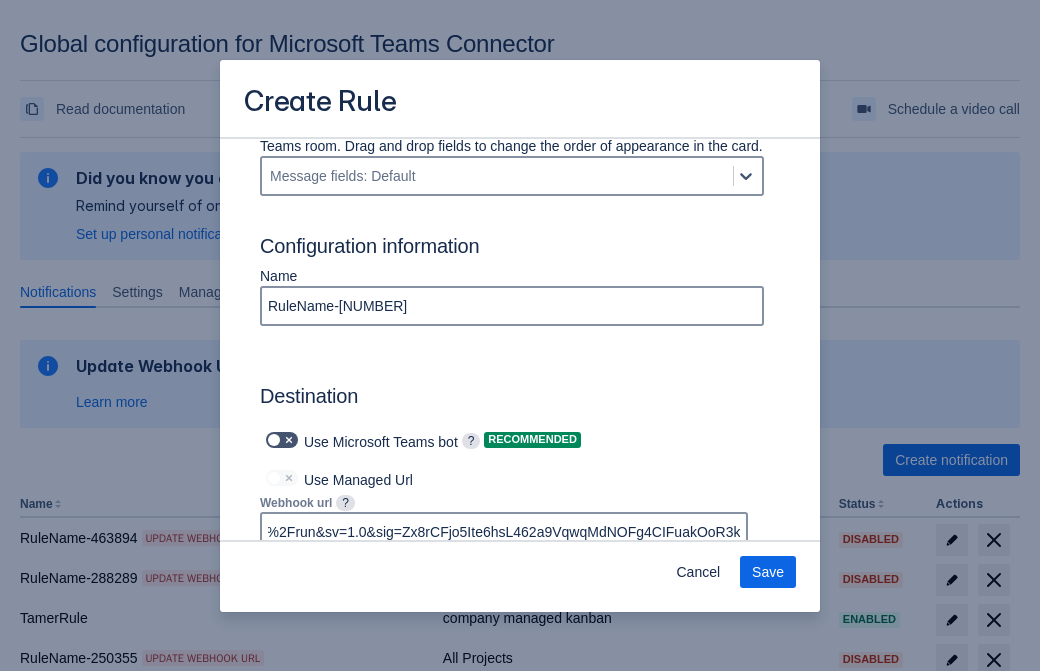 scroll, scrollTop: 0, scrollLeft: 0, axis: both 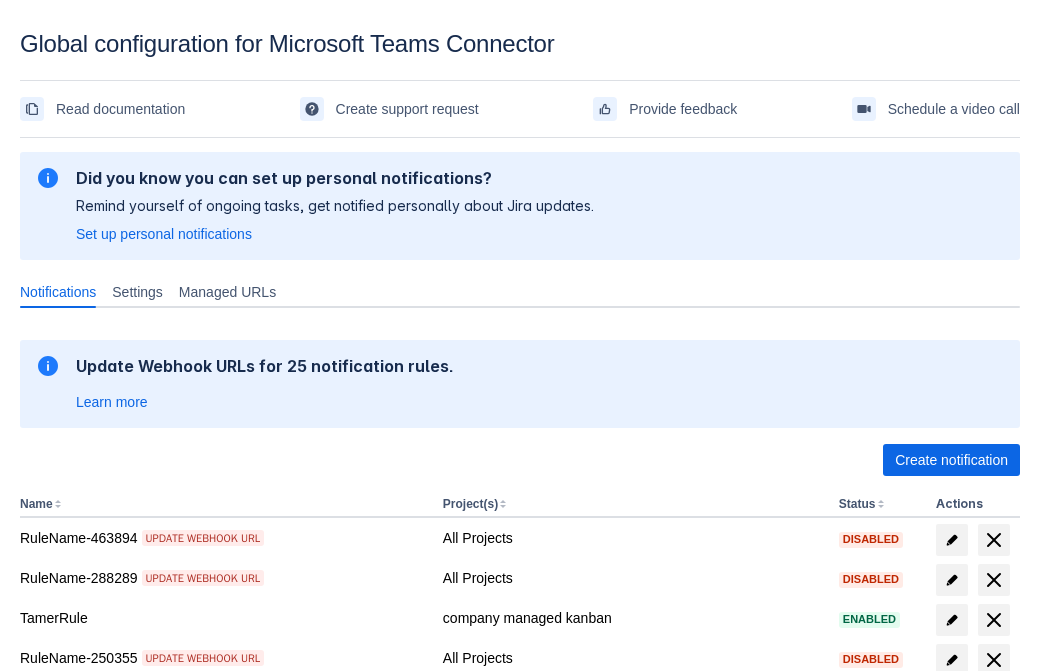 click on "Load more" at bounding box center [65, 976] 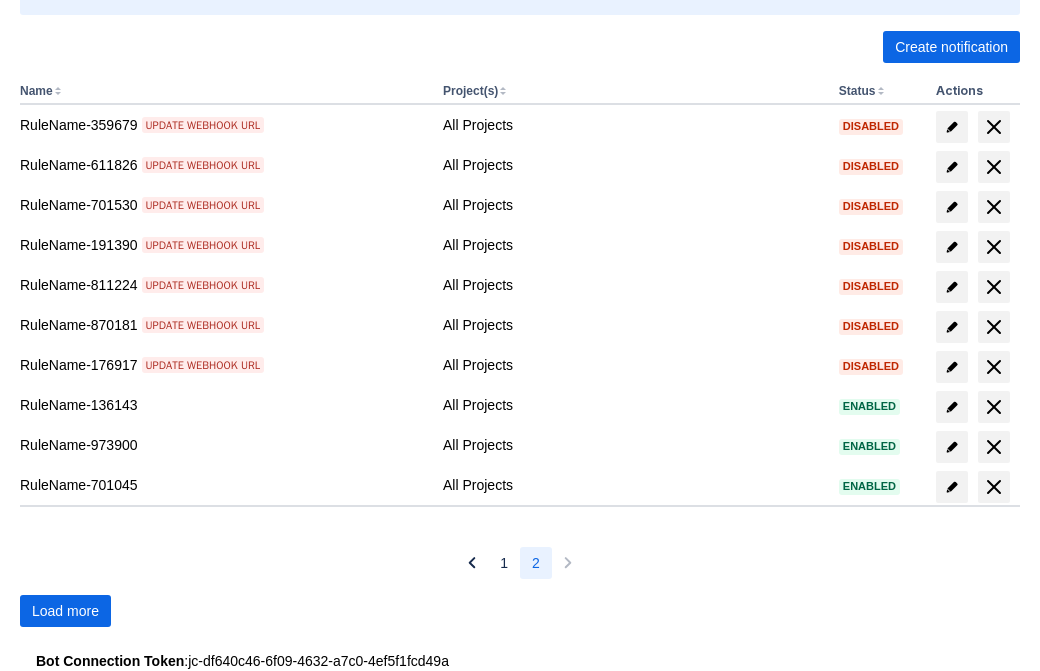 click on "Load more" at bounding box center (65, 611) 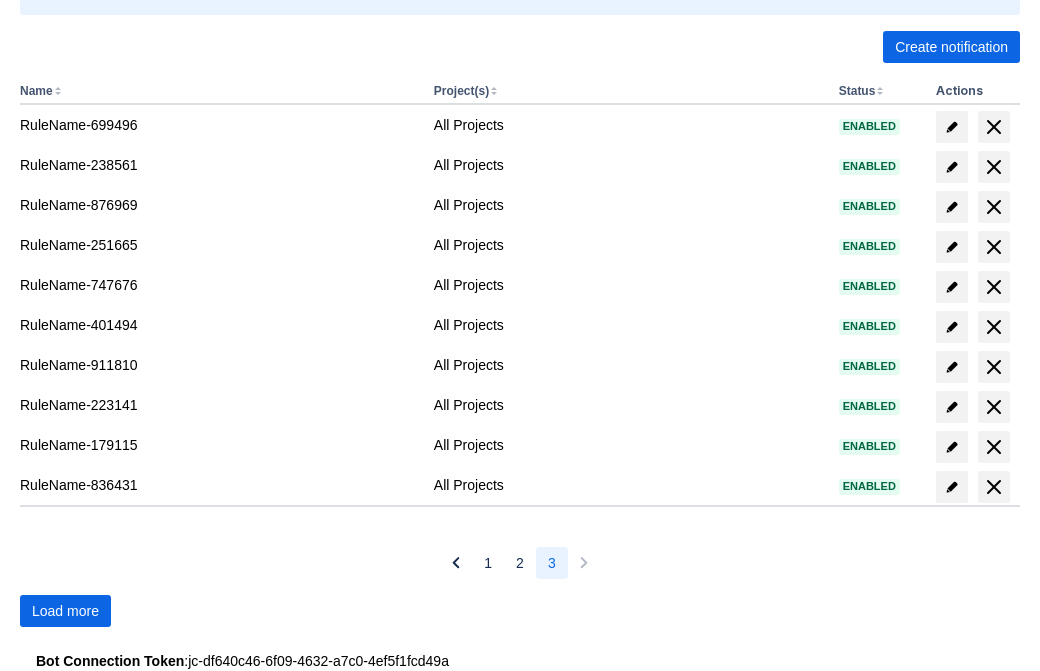 click on "Load more" at bounding box center [65, 611] 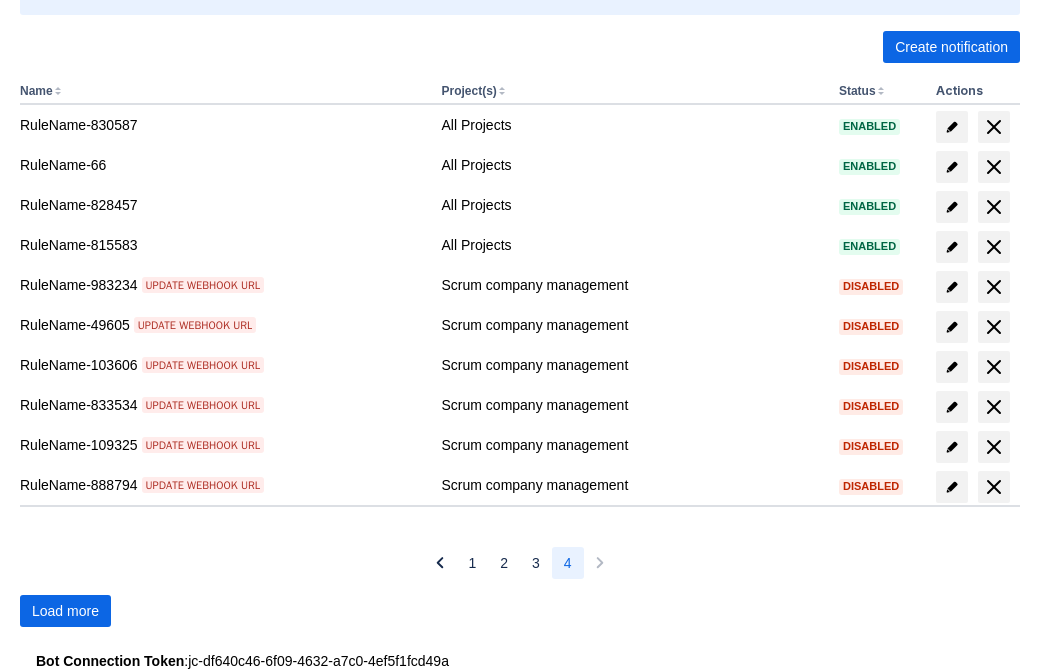 click on "Load more" at bounding box center [65, 611] 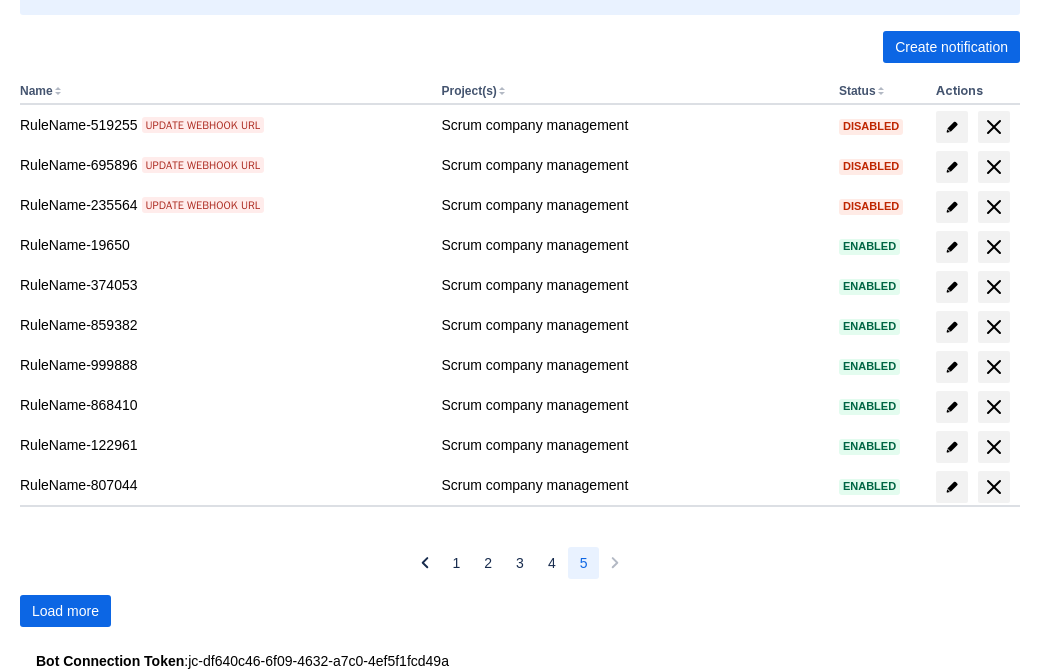 click on "Load more" at bounding box center [65, 611] 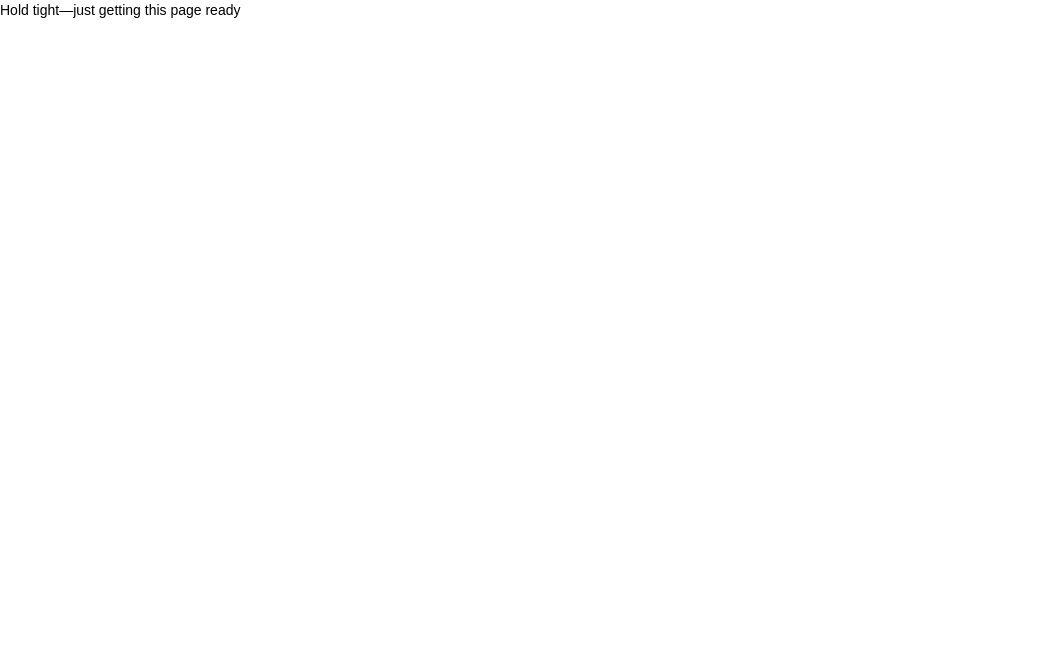 scroll, scrollTop: 0, scrollLeft: 0, axis: both 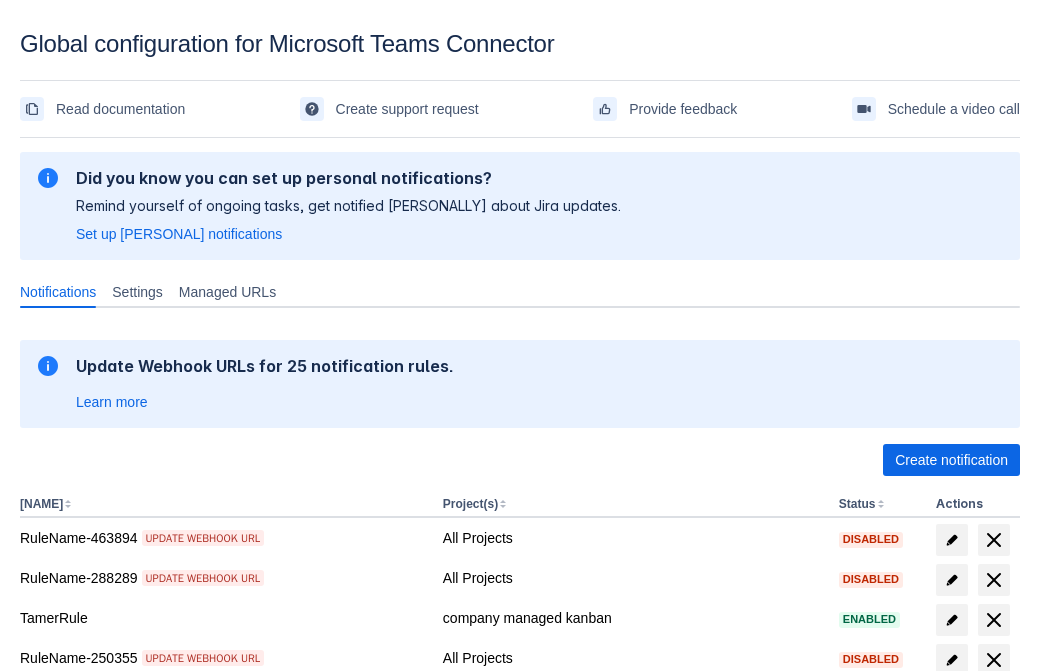 click on "Load more" at bounding box center (65, 976) 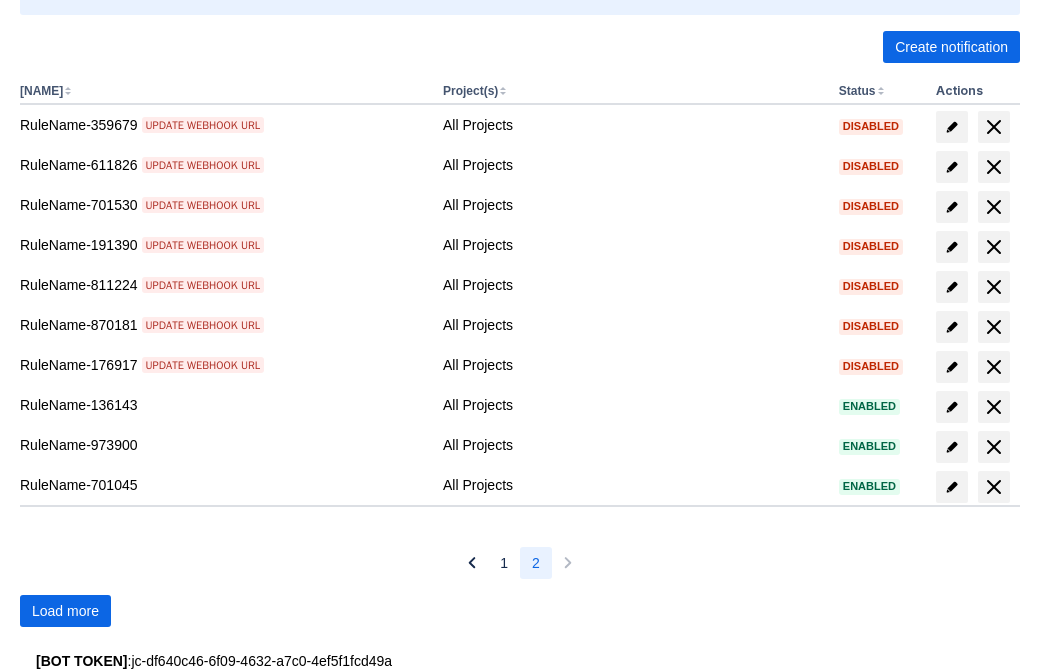 click on "Load more" at bounding box center (65, 611) 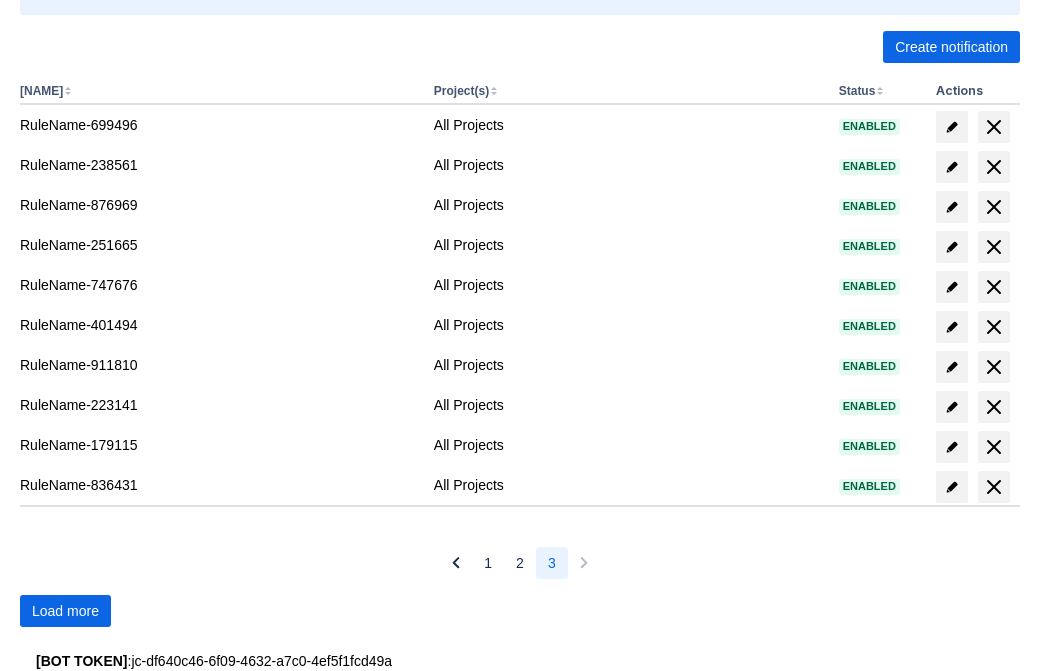 click on "Load more" at bounding box center [65, 611] 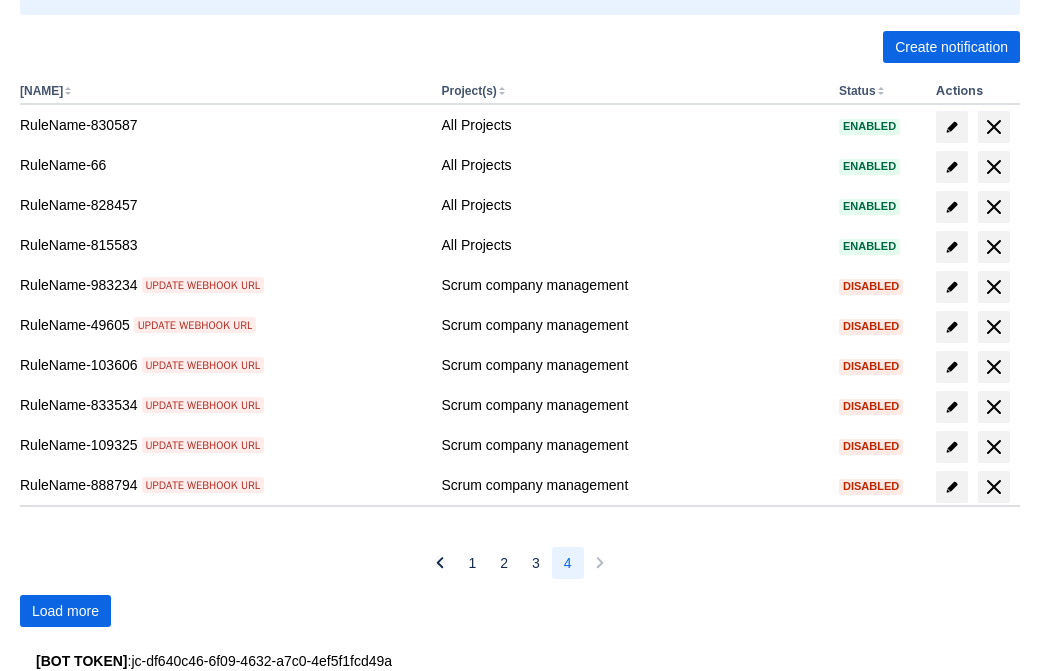 click on "Load more" at bounding box center (65, 611) 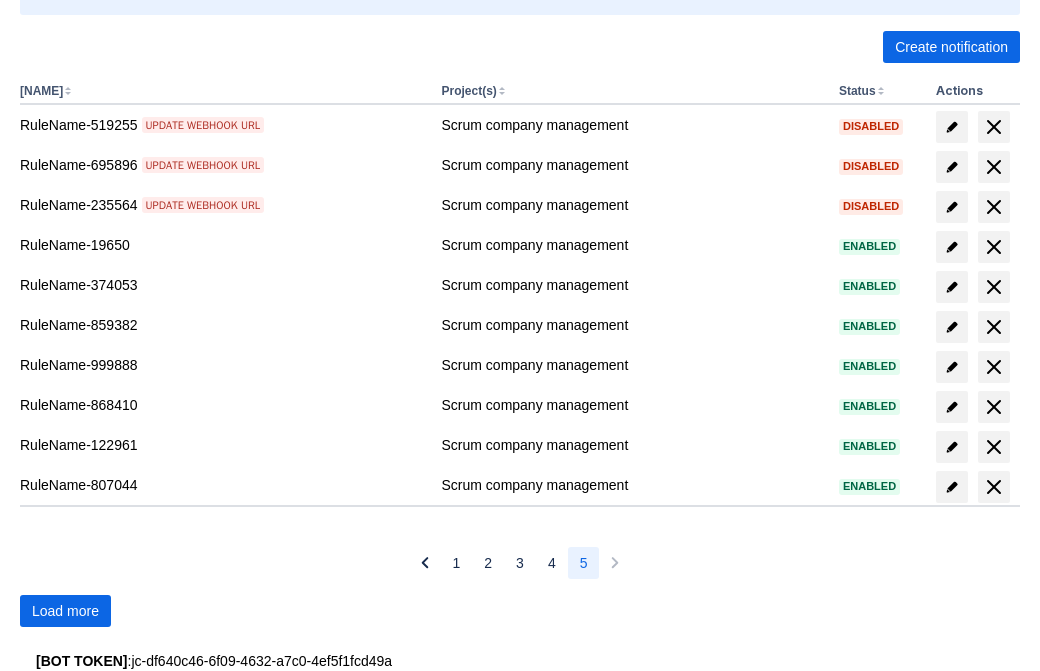 click on "Load more" at bounding box center (65, 611) 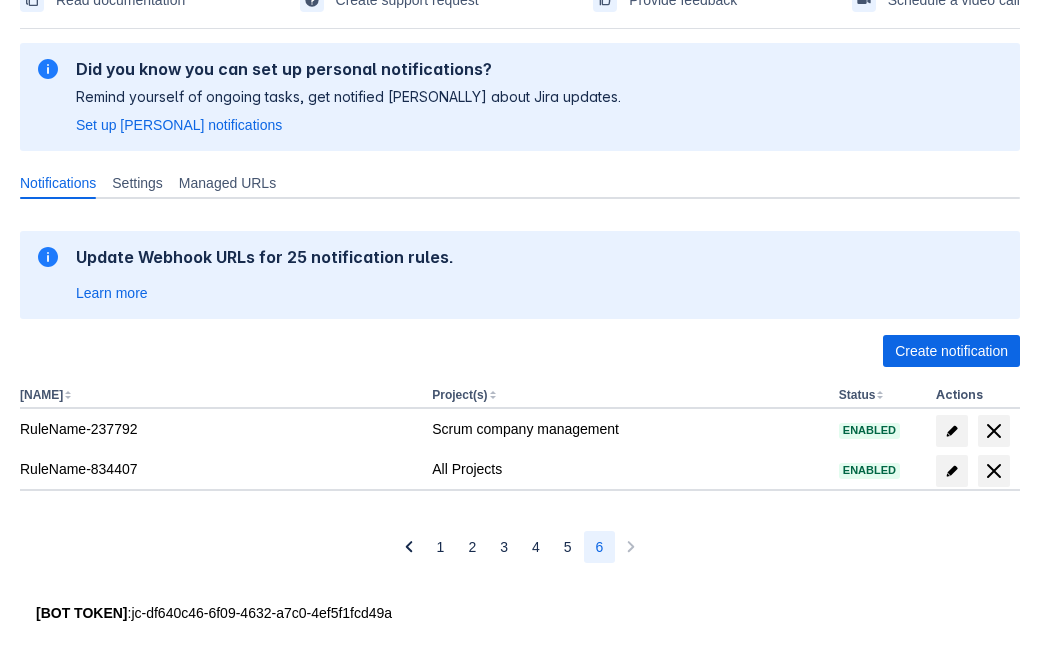 scroll, scrollTop: 109, scrollLeft: 0, axis: vertical 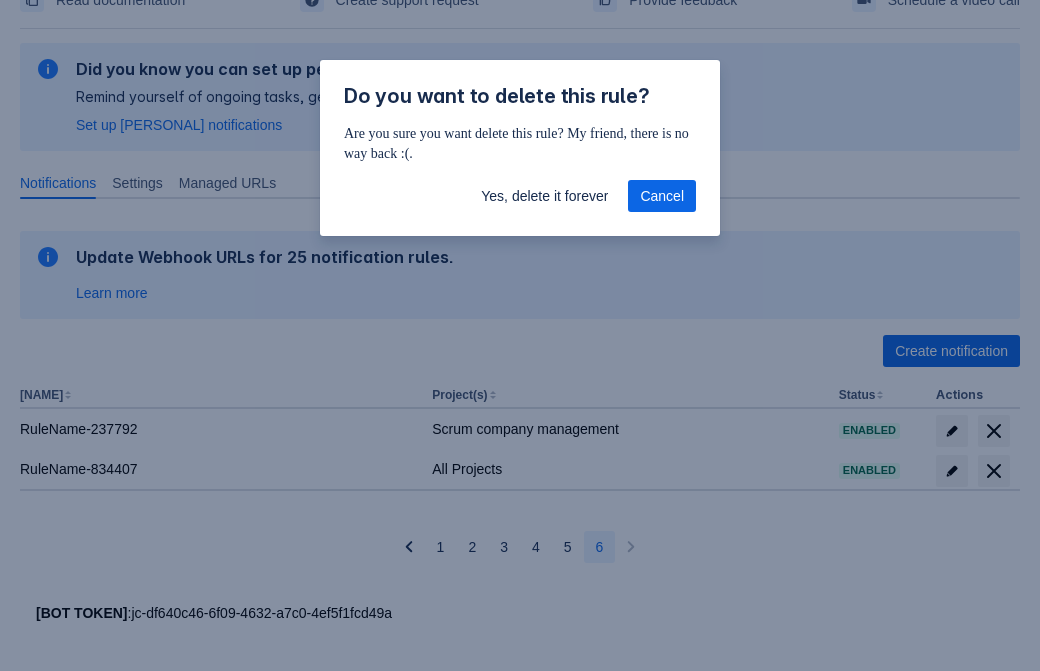 click on "Yes, delete it forever" at bounding box center [544, 196] 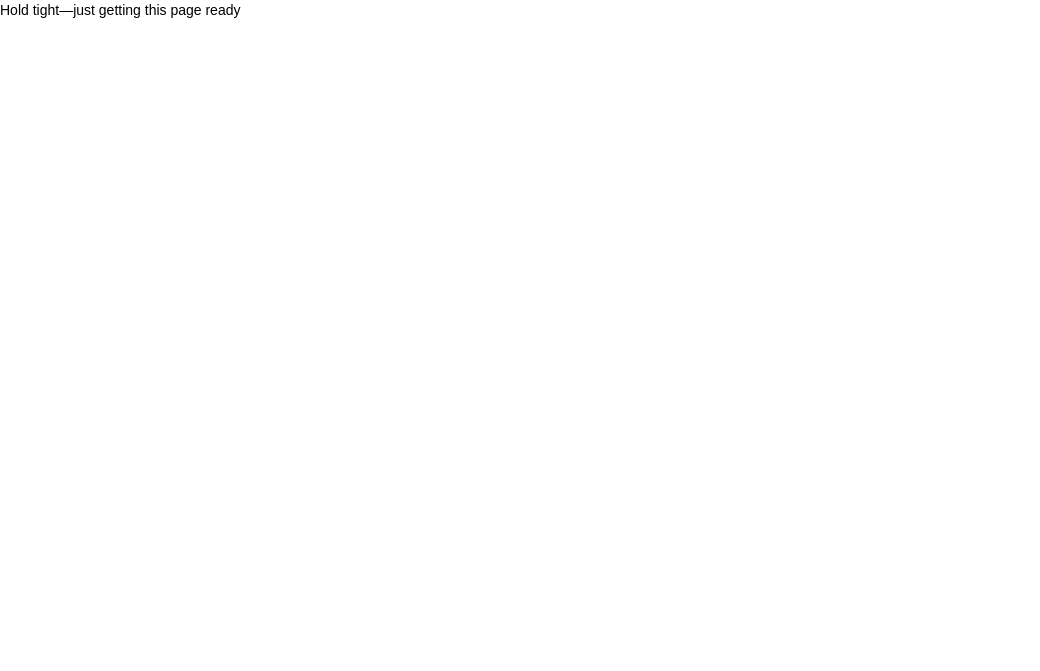 scroll, scrollTop: 0, scrollLeft: 0, axis: both 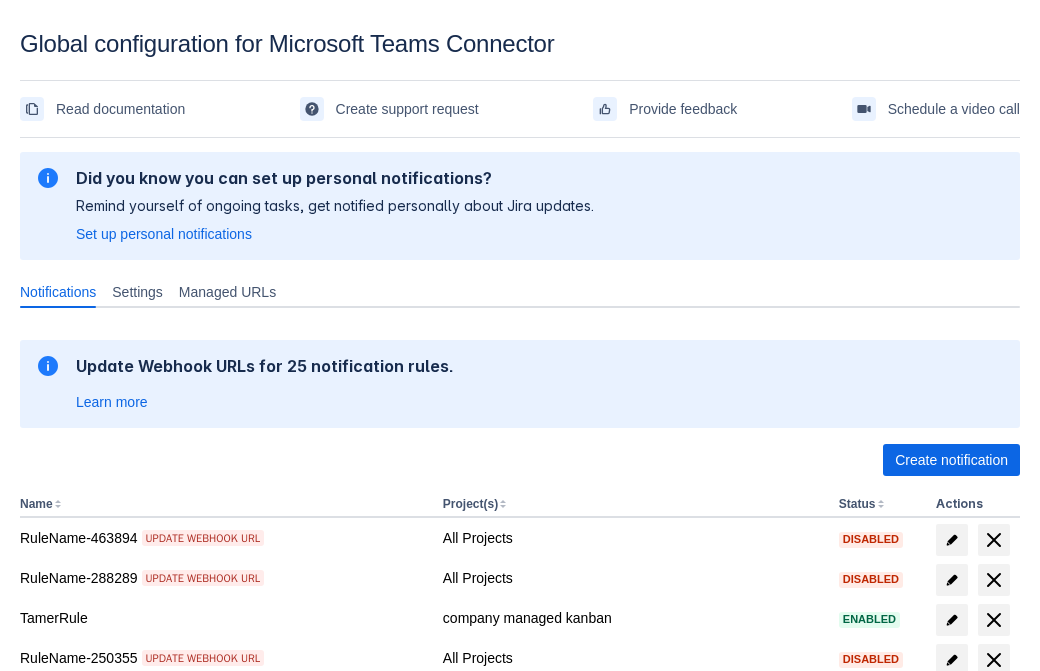click on "Create notification" at bounding box center (951, 460) 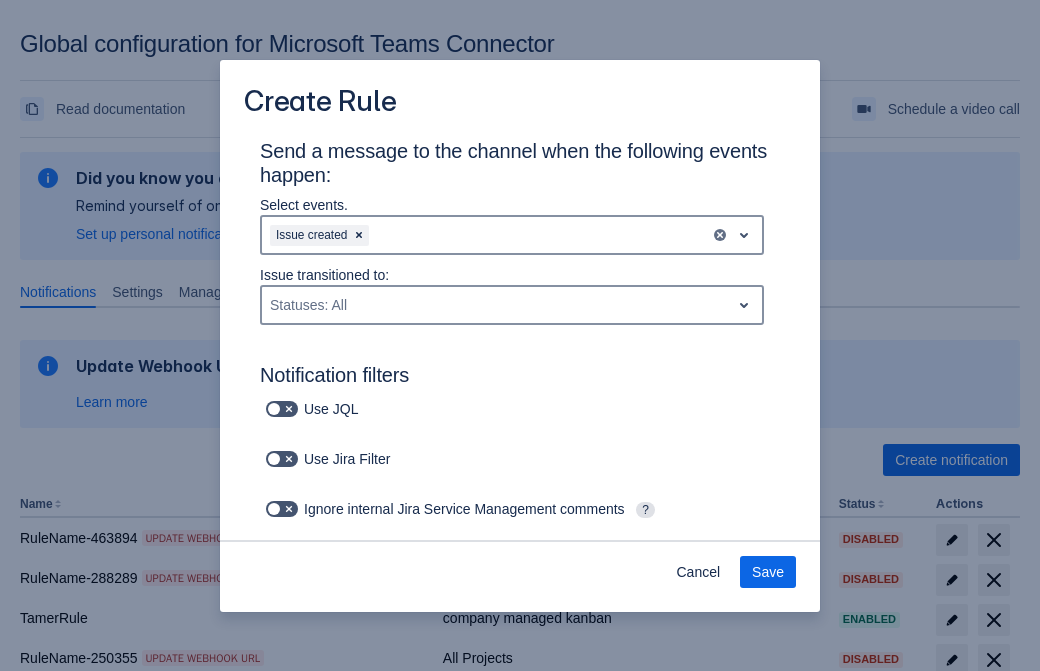 click on "Issue created" at bounding box center [486, 235] 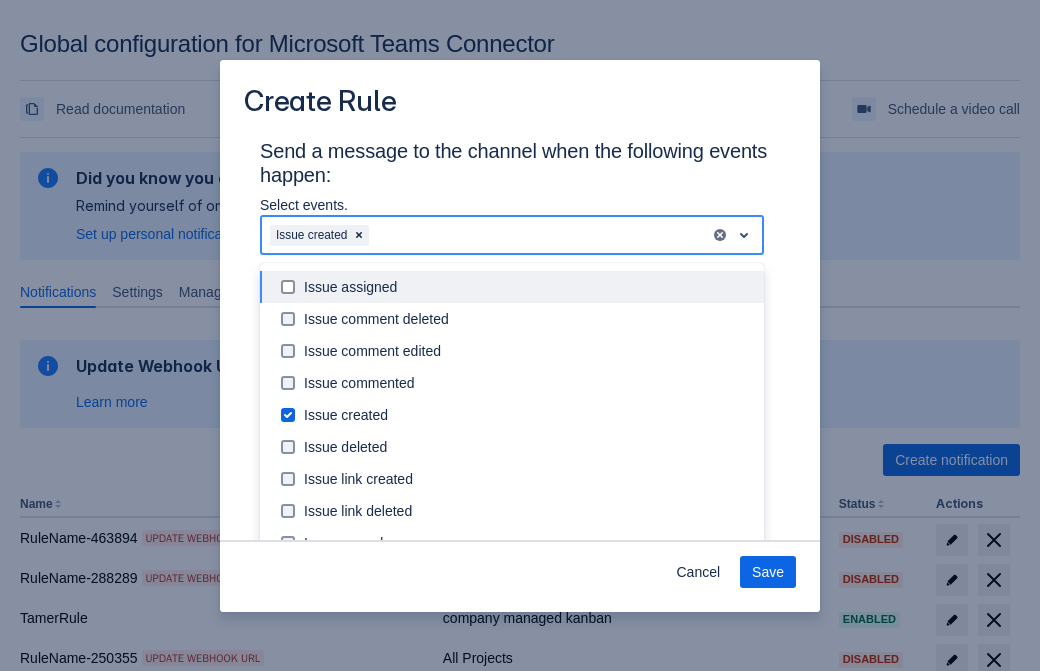click on "Issue created" at bounding box center [528, 415] 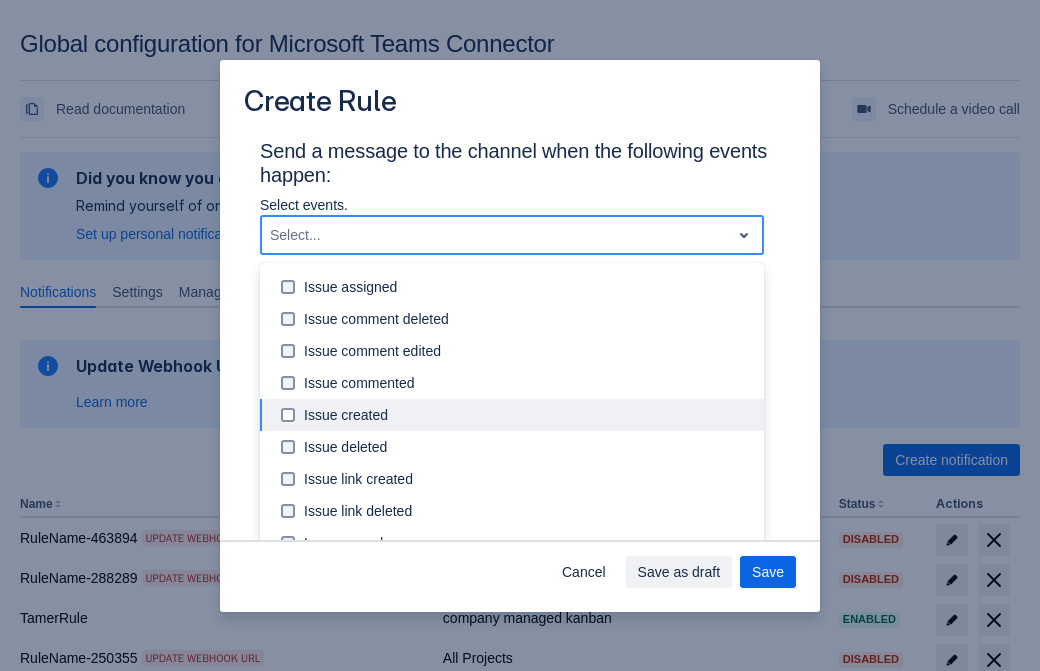 click on "Issue updated" at bounding box center [528, 607] 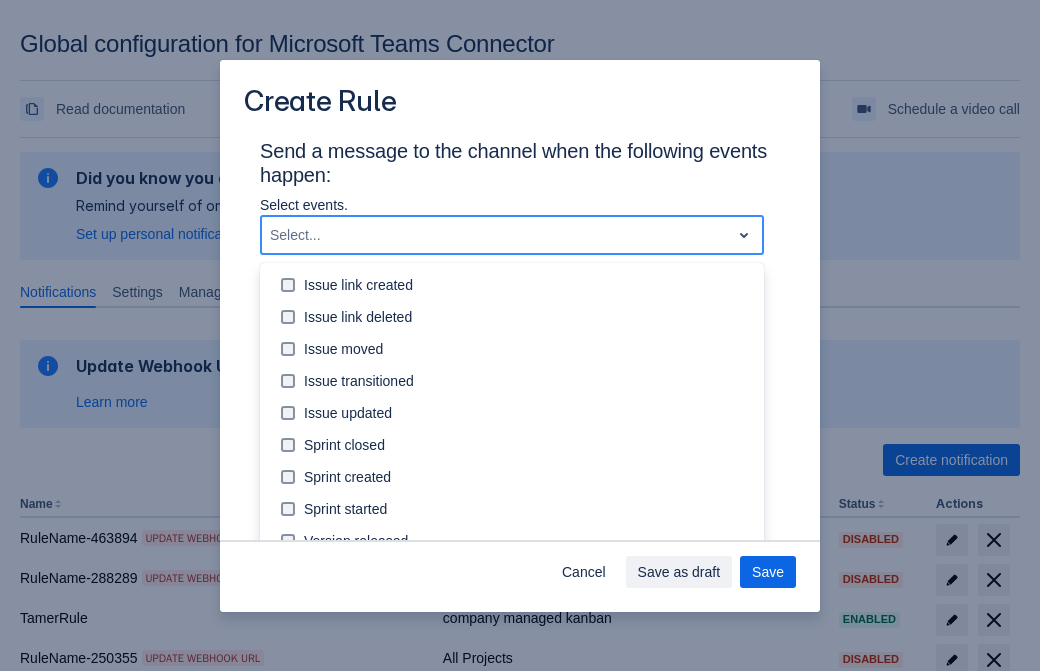 click on "Labels: All" at bounding box center (354, 873) 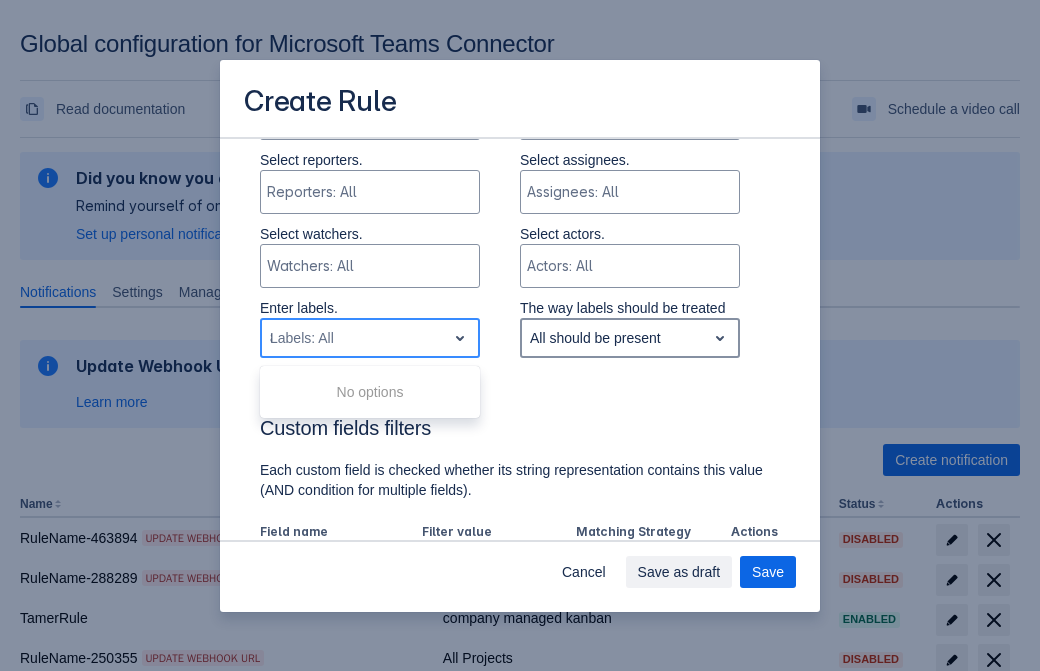 type on "860469_label" 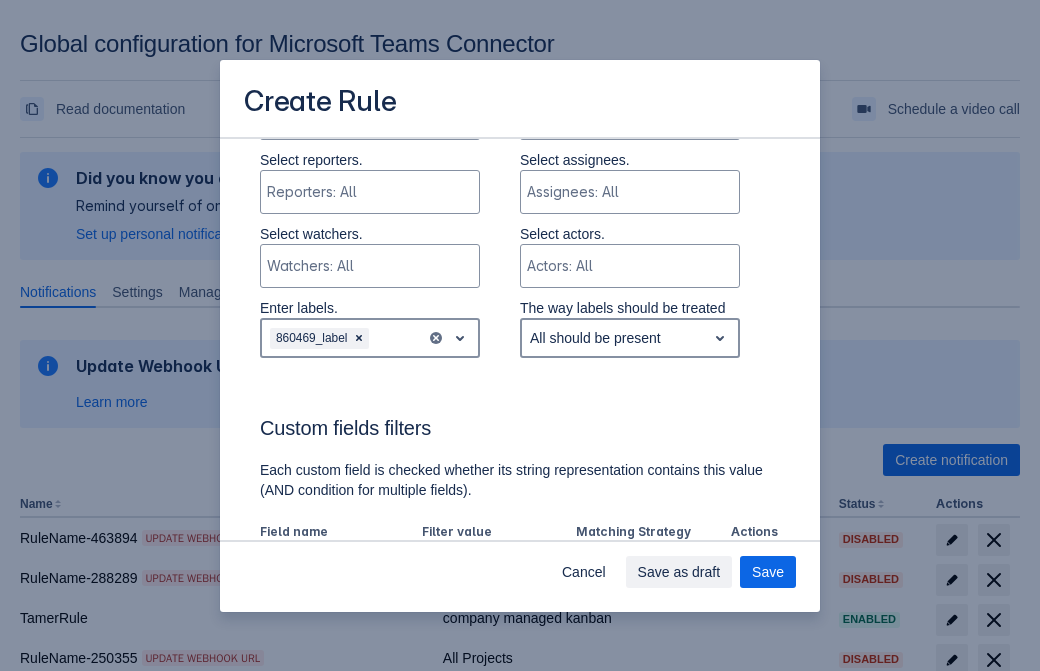 scroll, scrollTop: 1150, scrollLeft: 0, axis: vertical 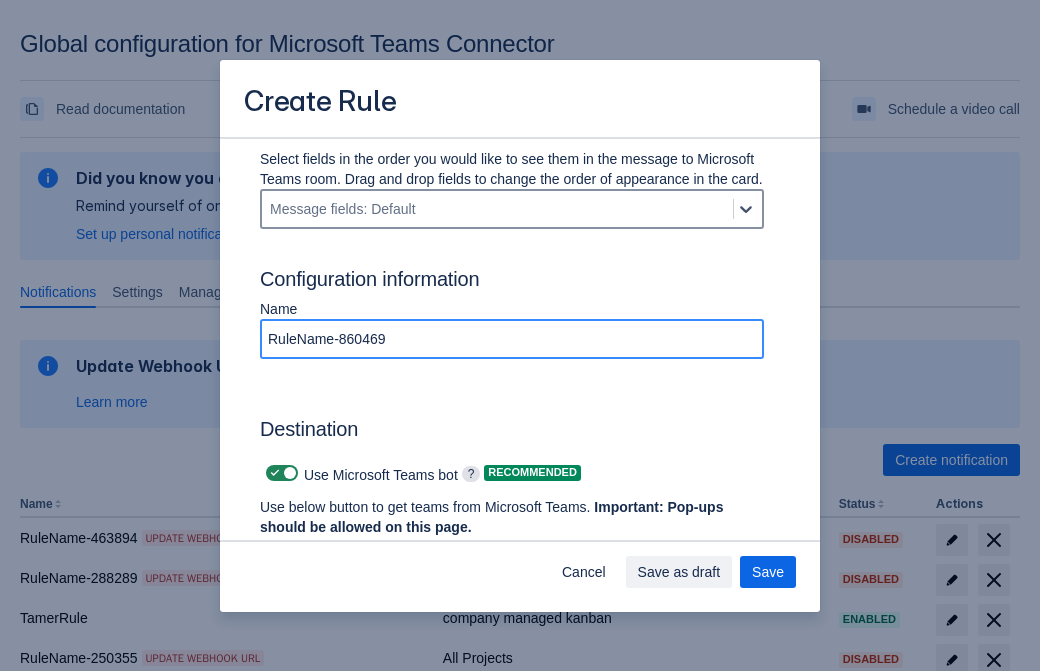 type on "RuleName-860469" 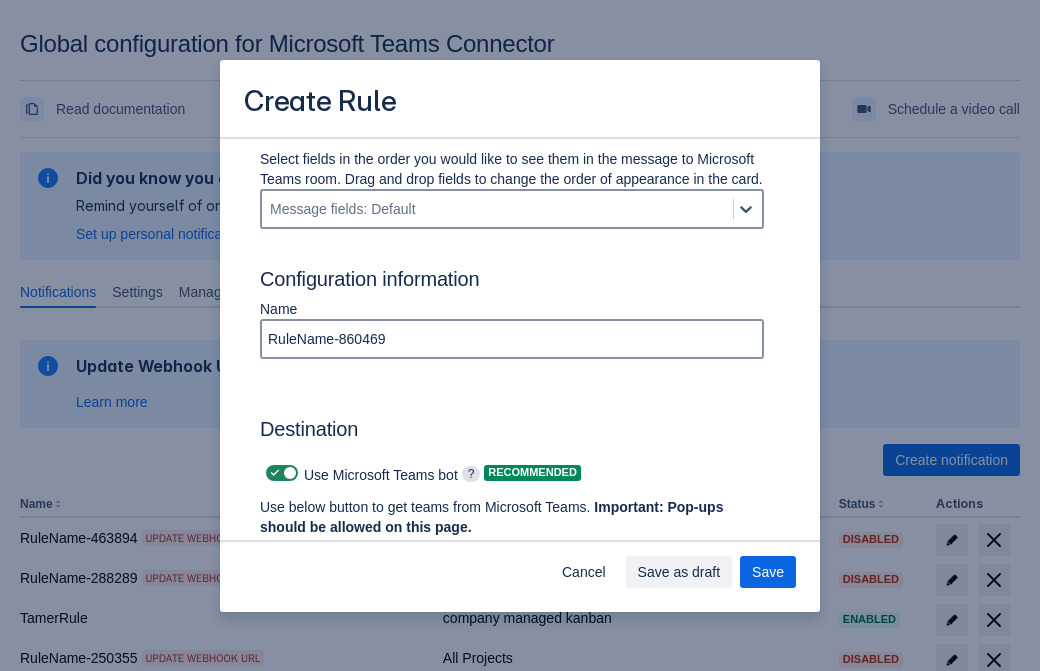 click at bounding box center (275, 473) 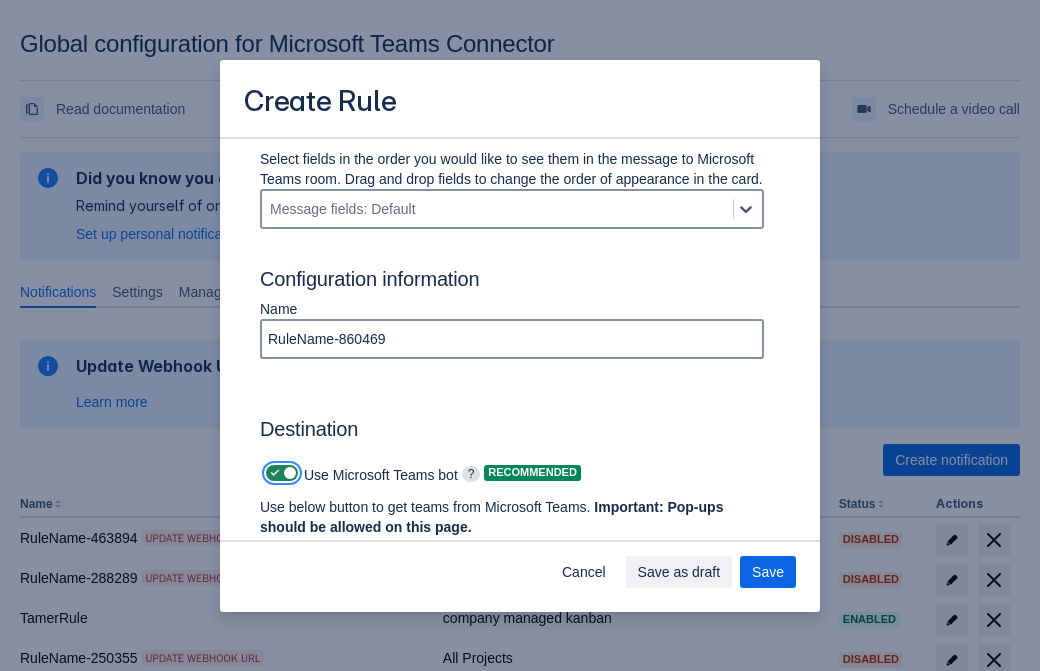 click at bounding box center (272, 473) 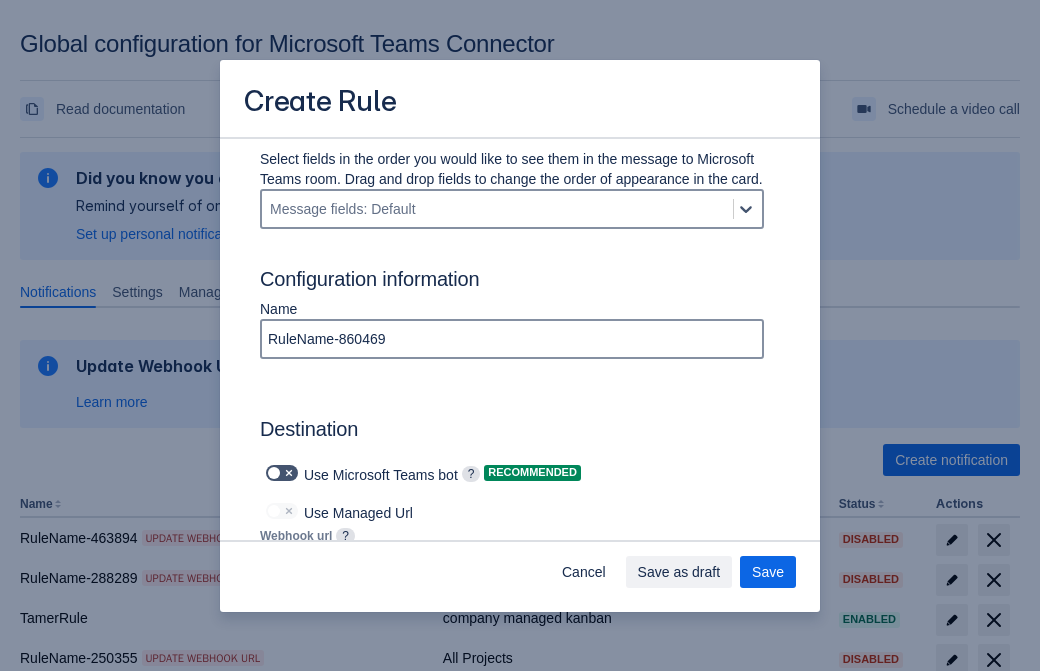 type on "https://prod-112.westeurope.logic.azure.com:443/workflows/bae959254738451b85002b53d5e90c49/triggers/manual/paths/invoke?api-version=2016-06-01&sp=%2Ftriggers%2Fmanual%2Frun&sv=1.0&sig=CudmuBtU-267HGLerd2tjXd6V0kZ_6hT4zUisFFEZeA" 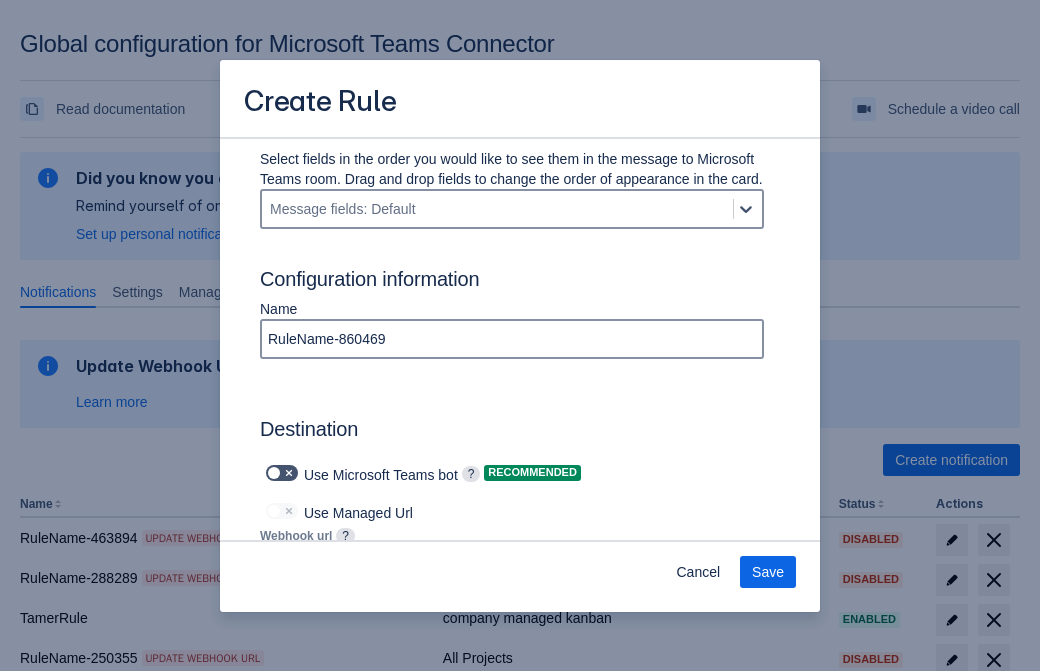 scroll, scrollTop: 0, scrollLeft: 1142, axis: horizontal 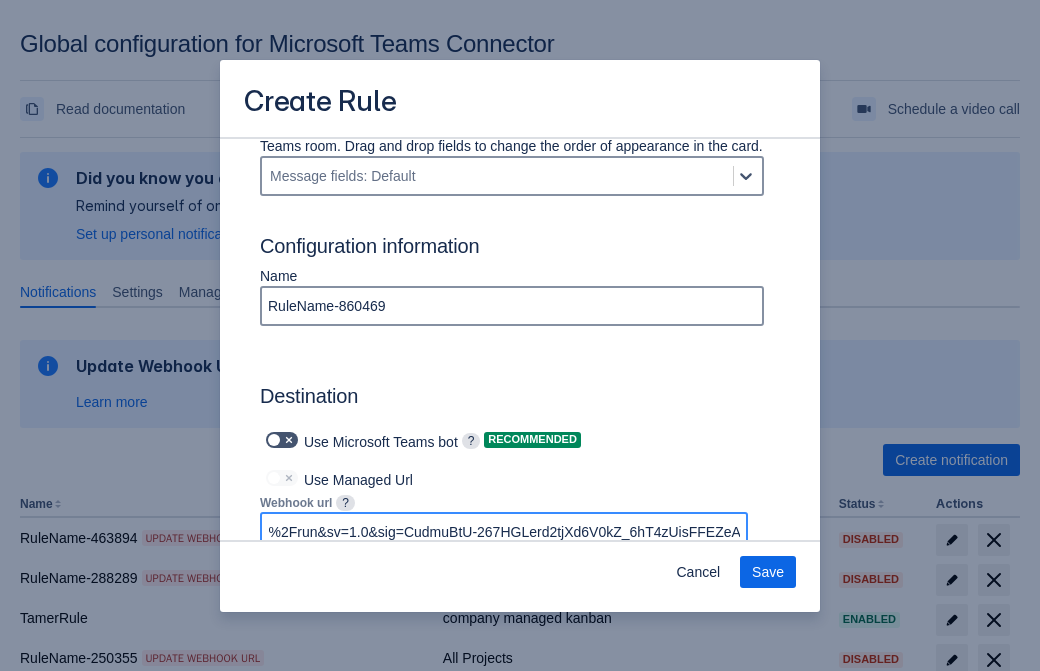 click on "Save" at bounding box center [768, 572] 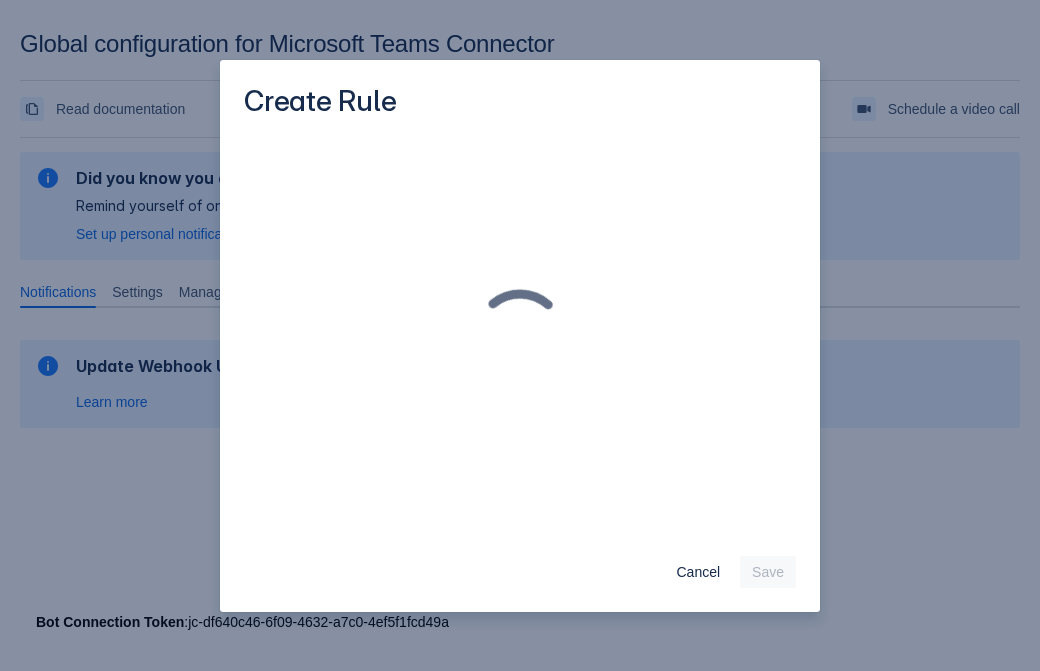 scroll, scrollTop: 0, scrollLeft: 0, axis: both 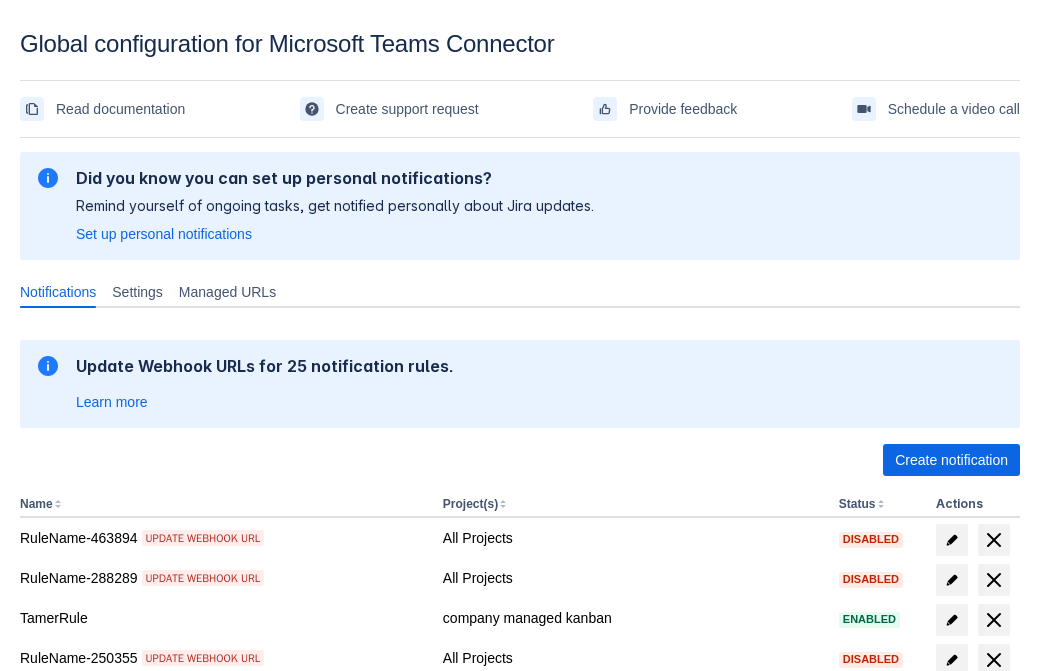 click on "Load more" at bounding box center [65, 976] 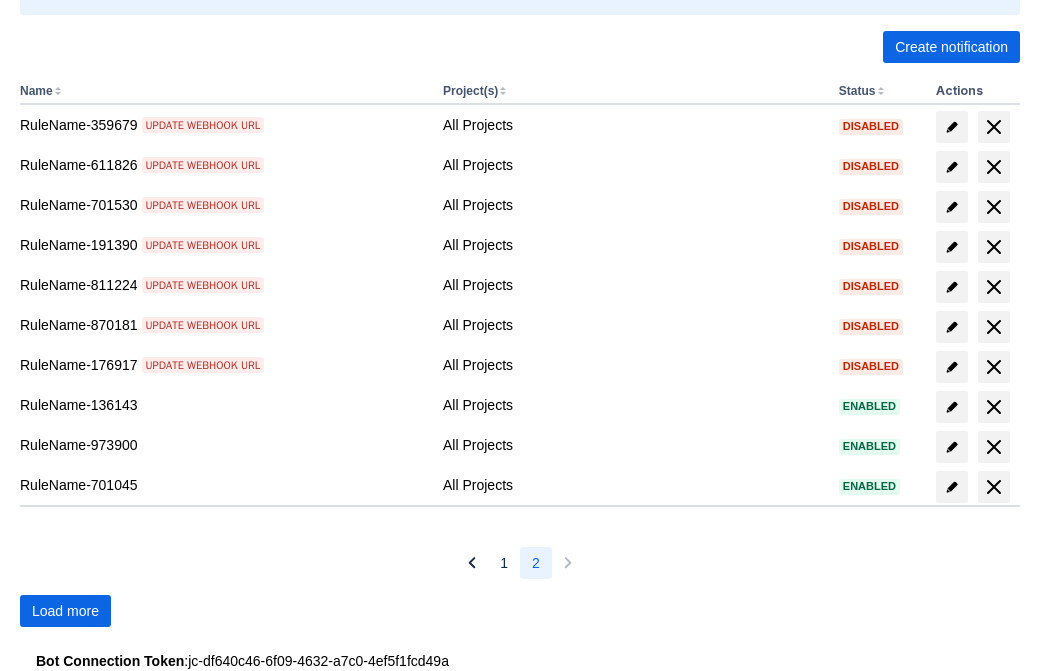 click on "Load more" at bounding box center [65, 611] 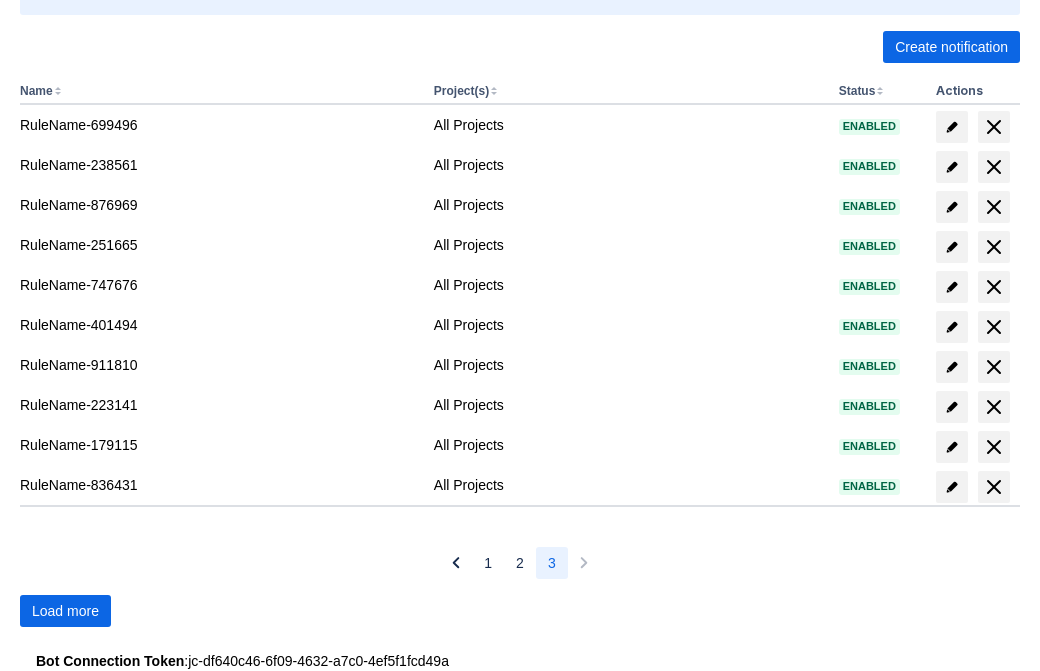 click on "Load more" at bounding box center (65, 611) 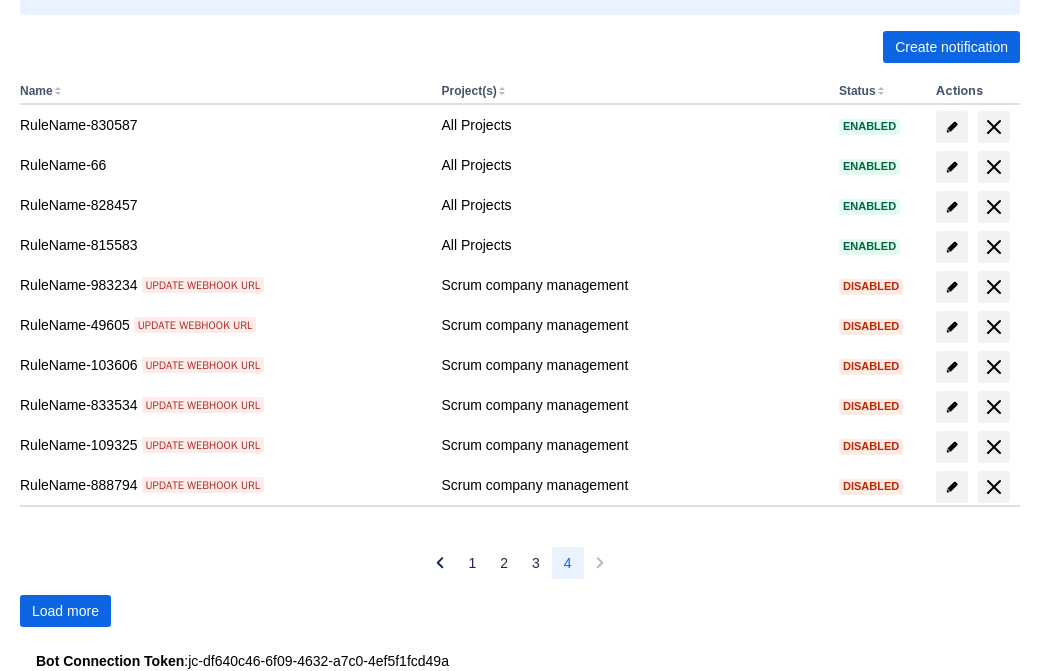 click on "Load more" at bounding box center (65, 611) 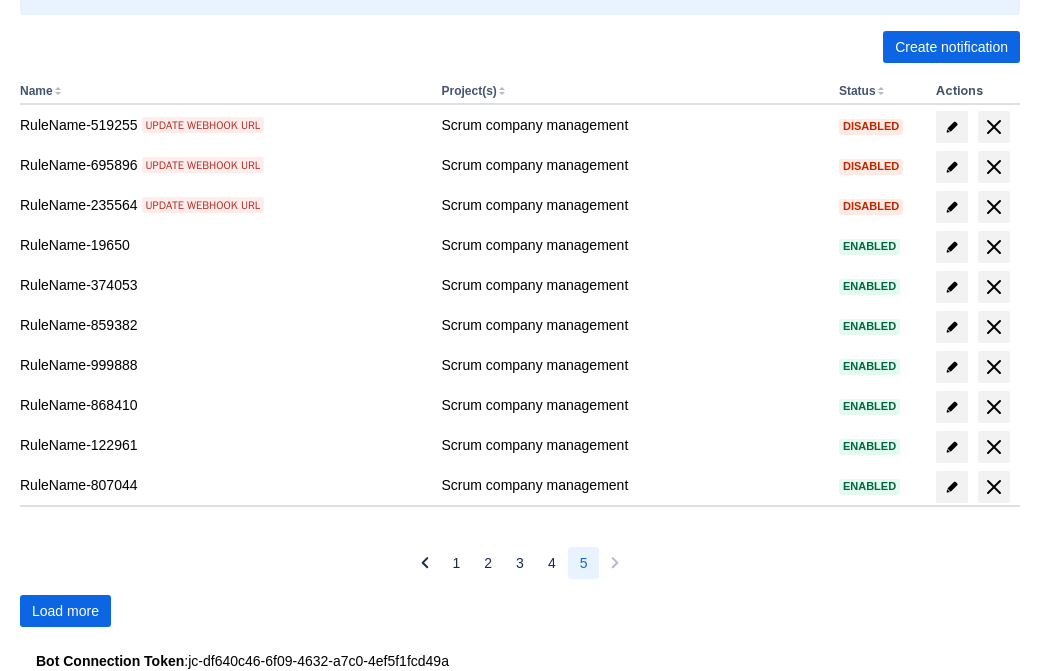 click on "Load more" at bounding box center (65, 611) 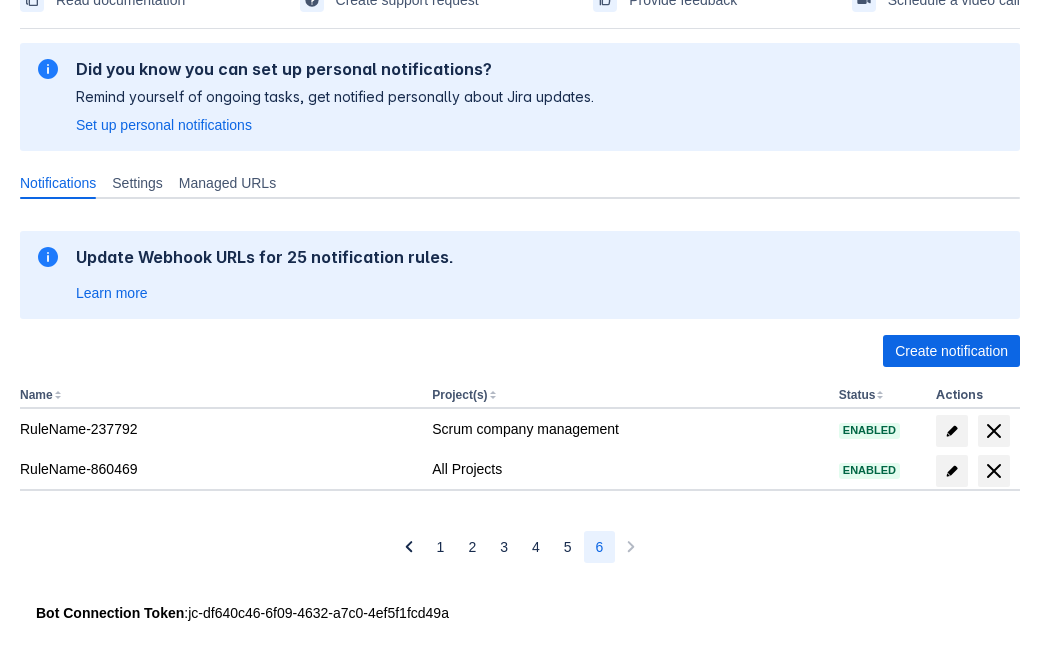 scroll, scrollTop: 109, scrollLeft: 0, axis: vertical 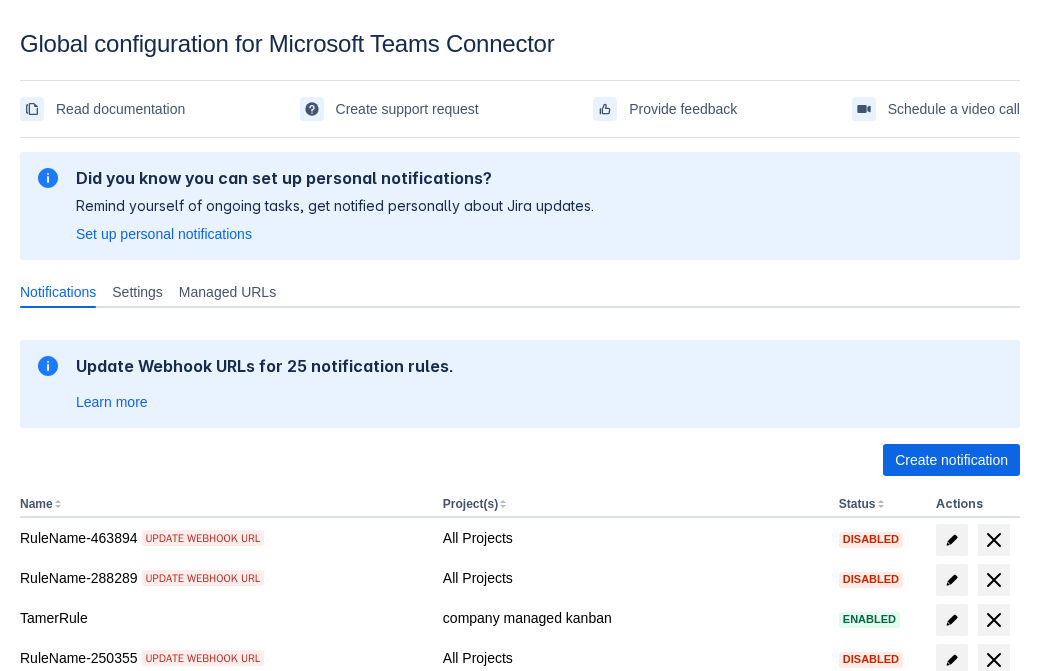 click on "Load more" at bounding box center (65, 976) 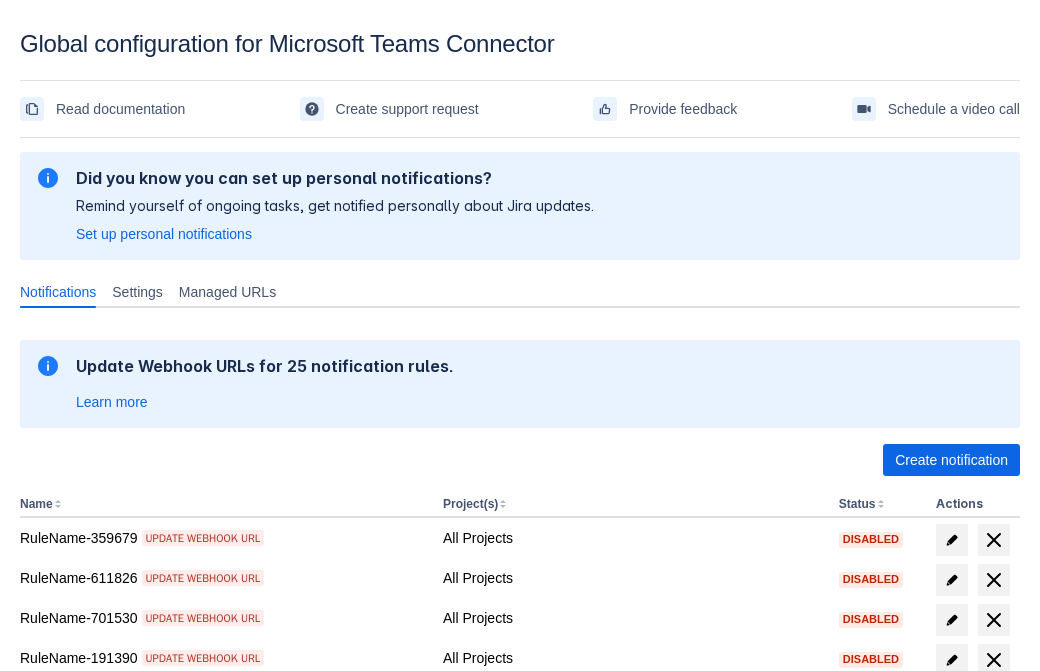 scroll, scrollTop: 413, scrollLeft: 0, axis: vertical 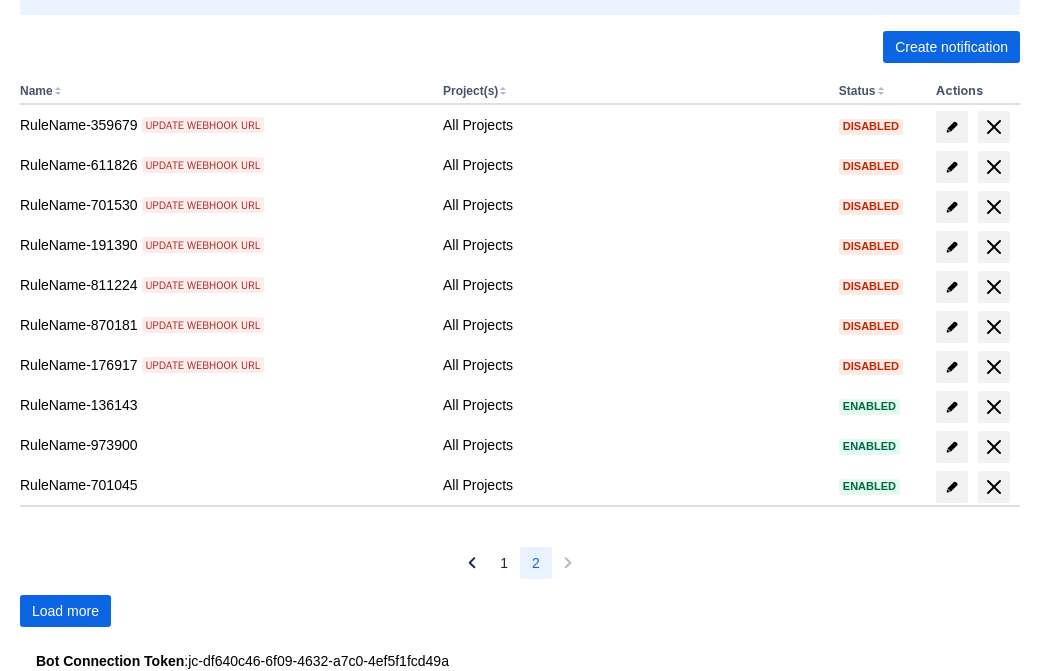 click on "Load more" at bounding box center (65, 611) 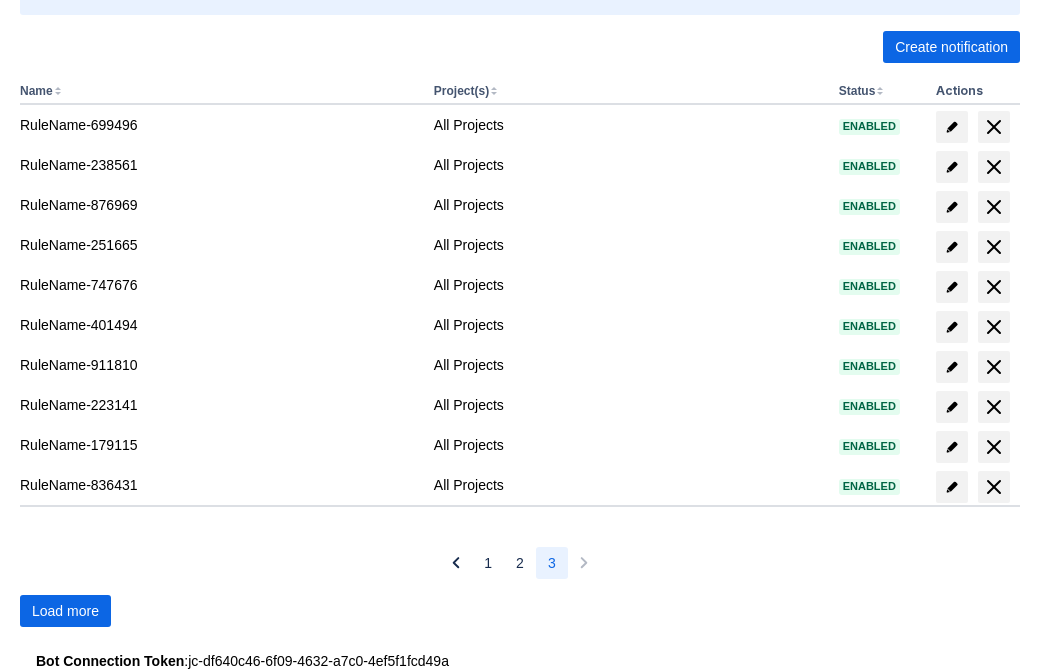 click on "Load more" at bounding box center [65, 611] 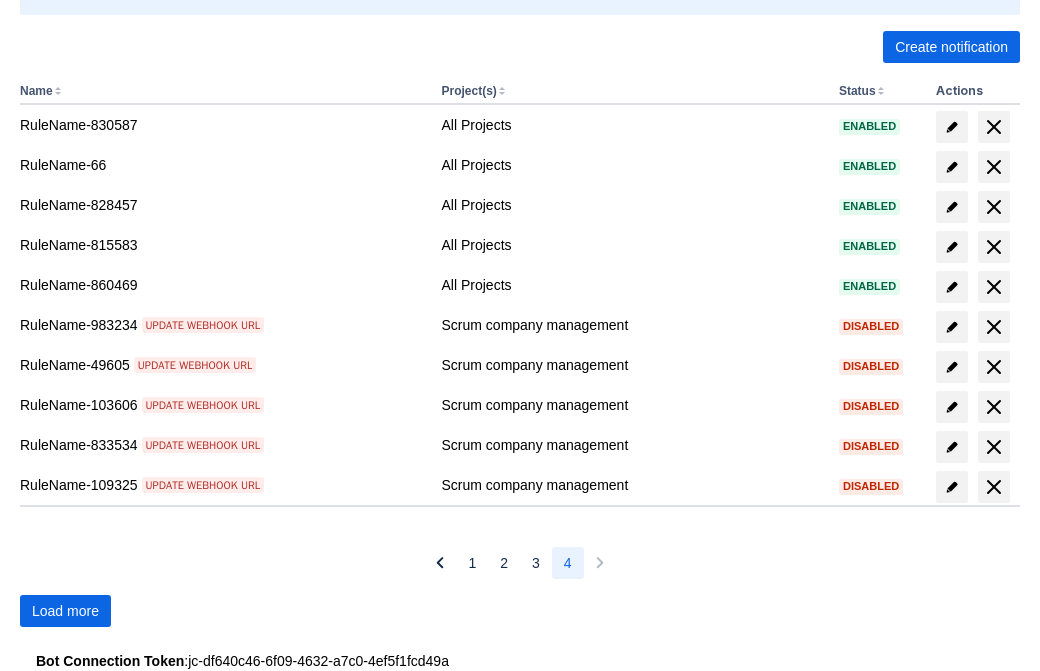 click at bounding box center (994, 287) 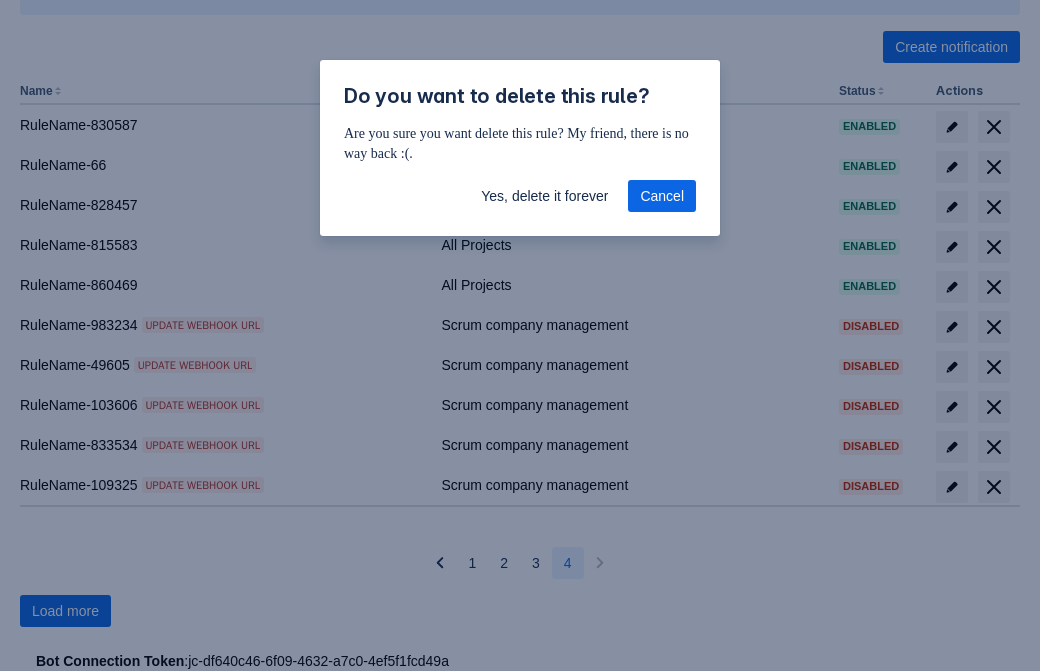 click on "Yes, delete it forever" at bounding box center (544, 196) 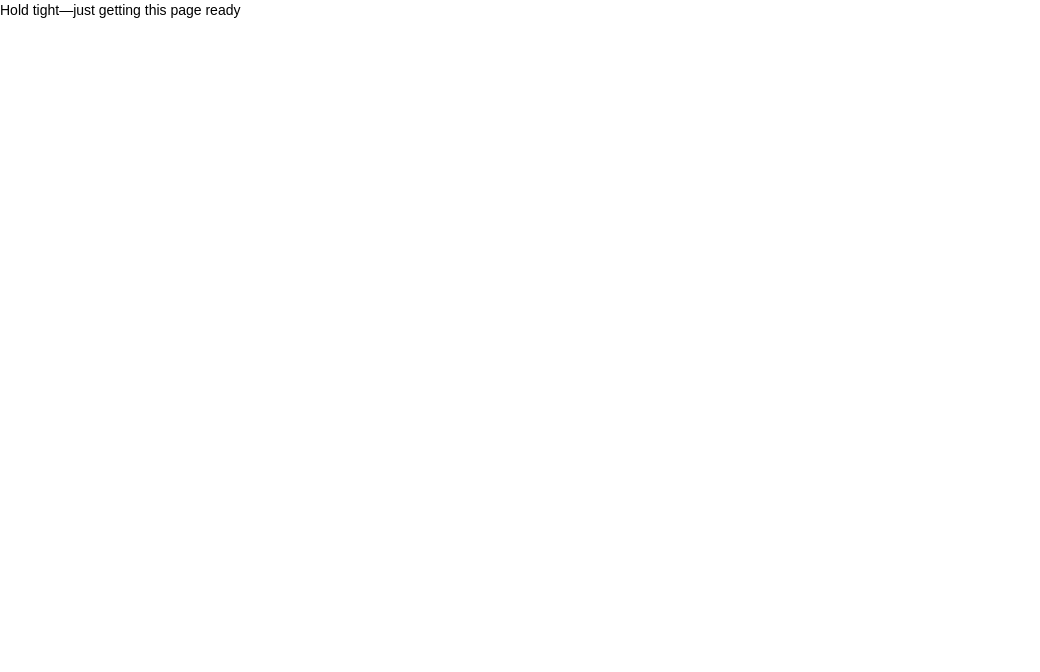 scroll, scrollTop: 0, scrollLeft: 0, axis: both 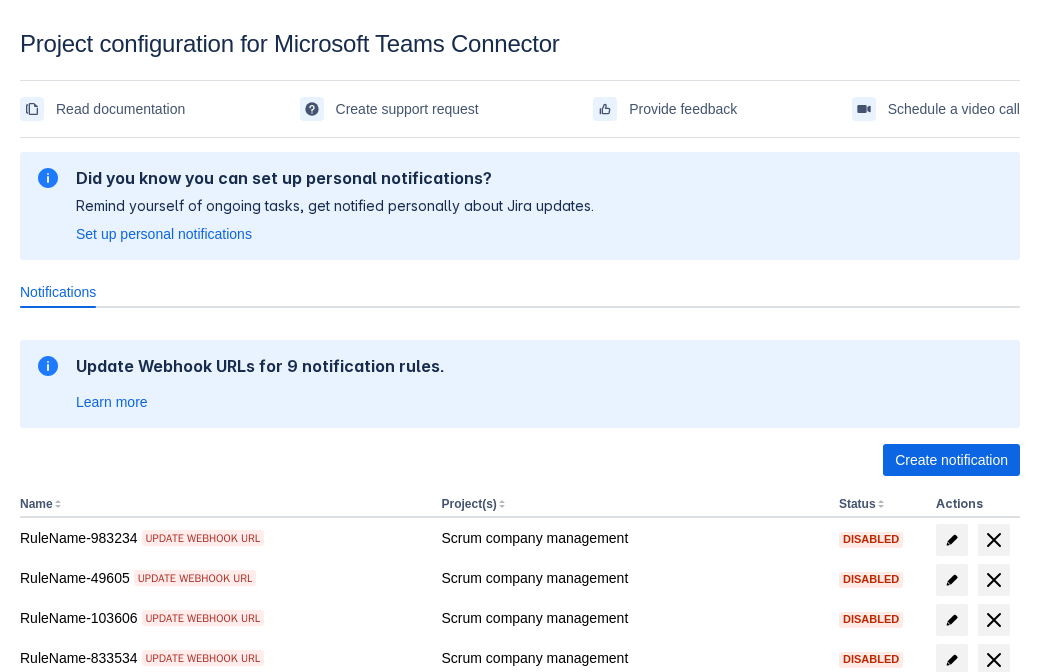 click on "Create notification" at bounding box center [951, 460] 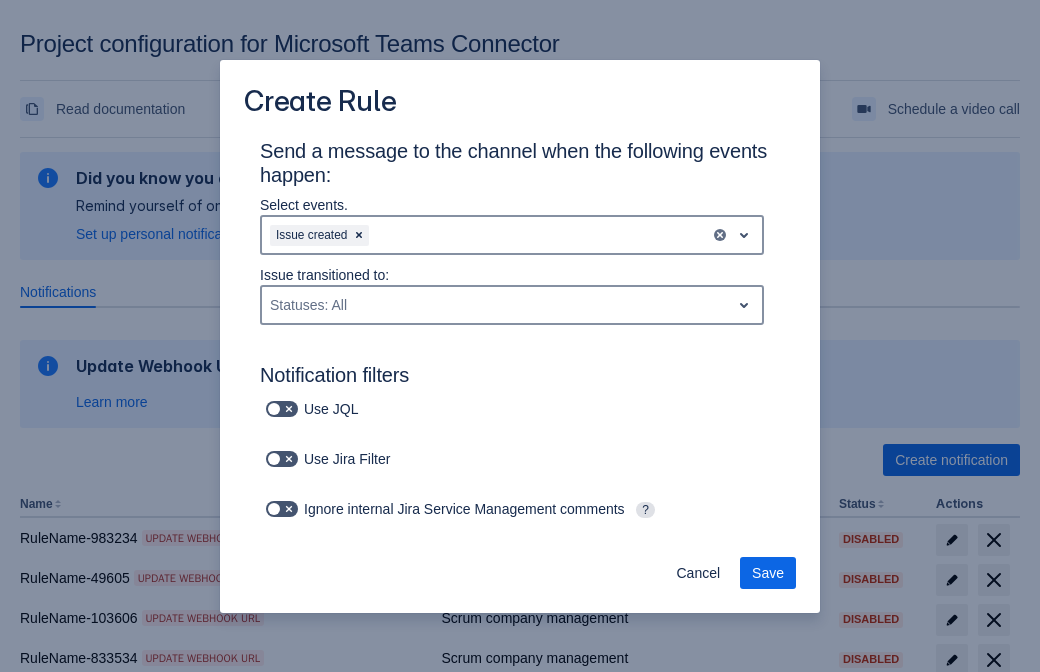 click on "Labels: All" at bounding box center [354, 803] 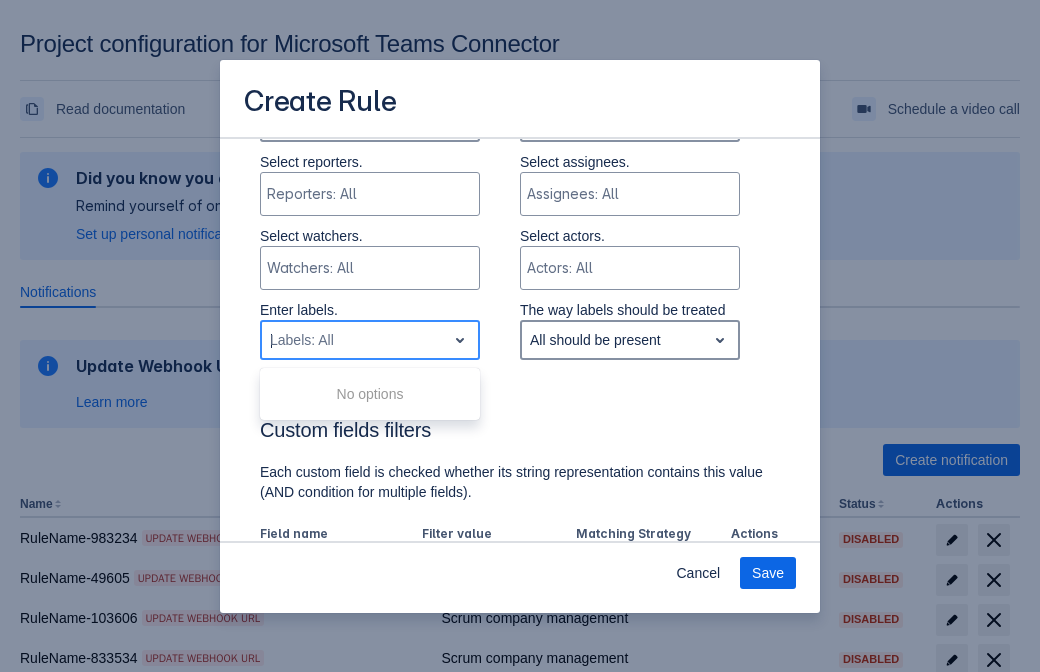 type on "[NUMBER]_label" 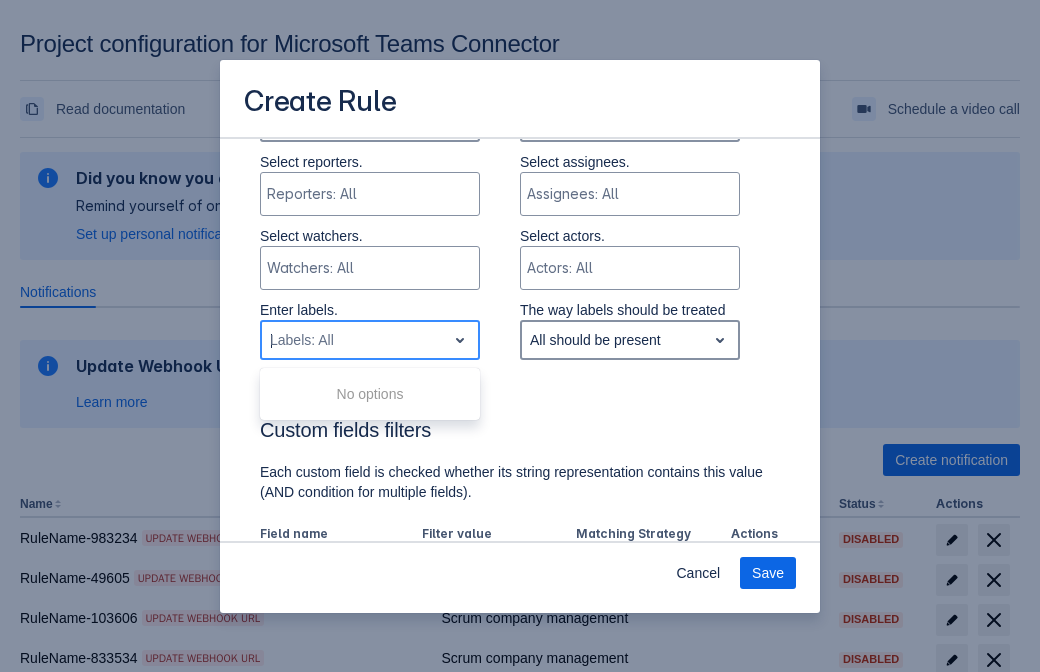 type 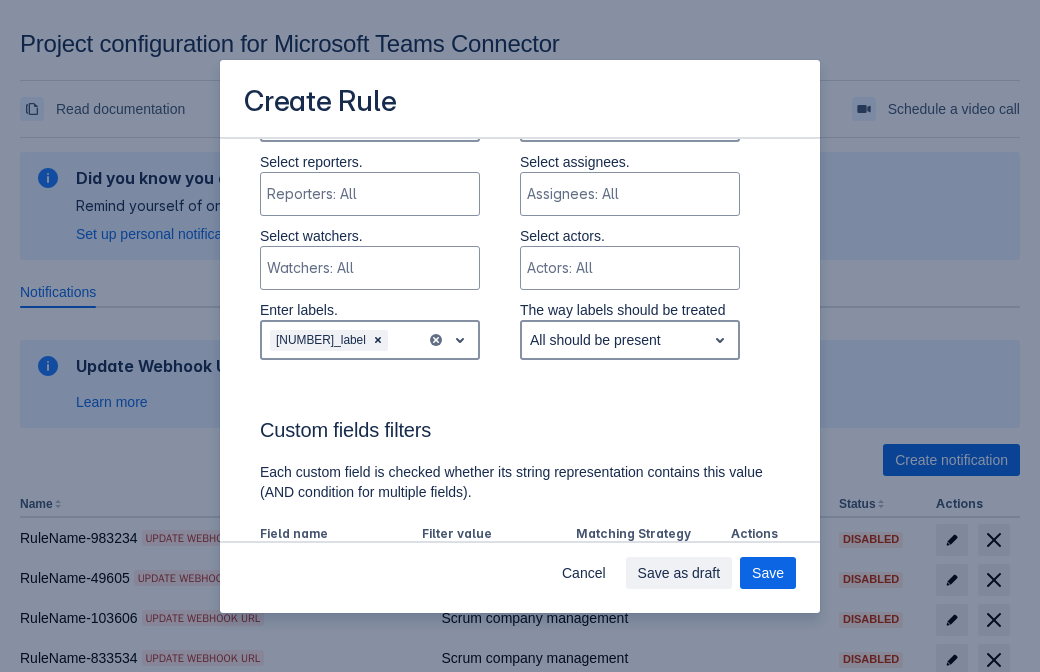 scroll, scrollTop: 1079, scrollLeft: 0, axis: vertical 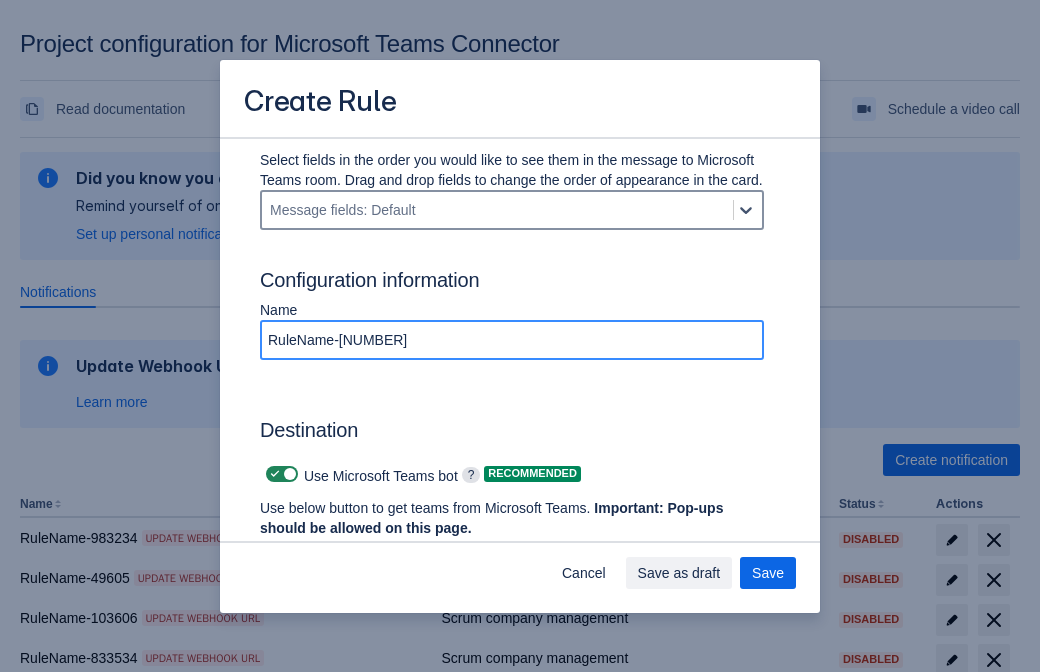 type on "RuleName-[NUMBER]" 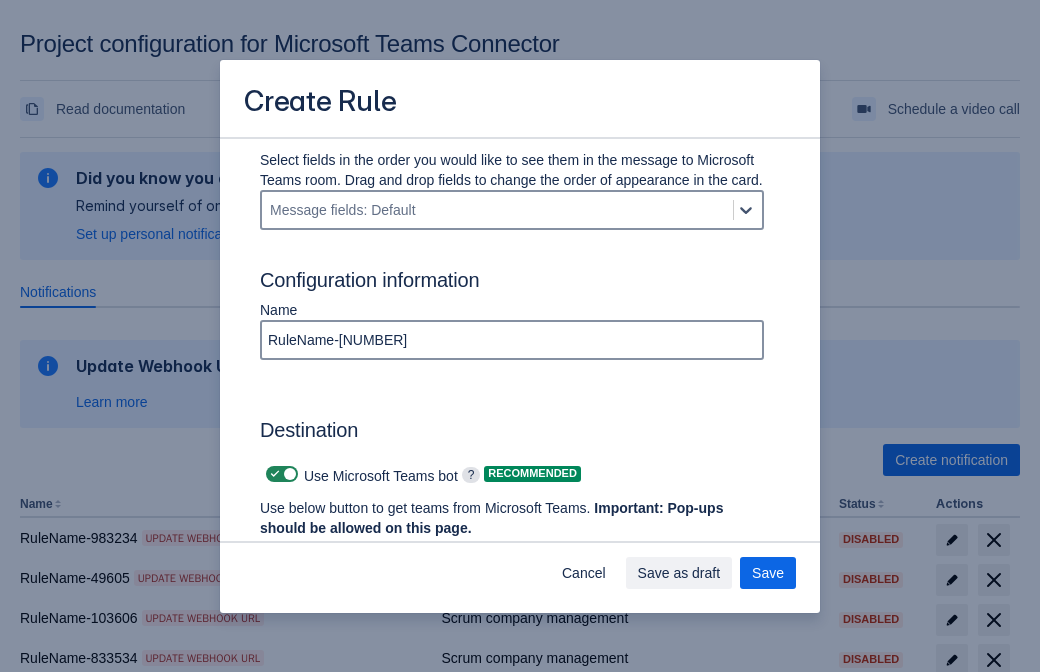 click at bounding box center [275, 474] 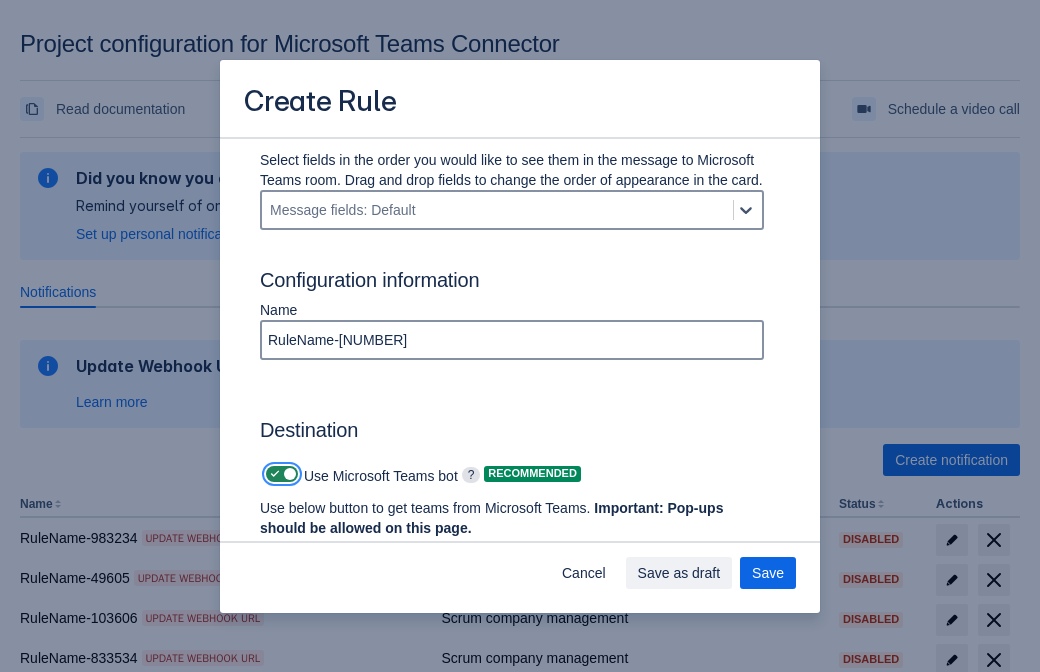 checkbox on "false" 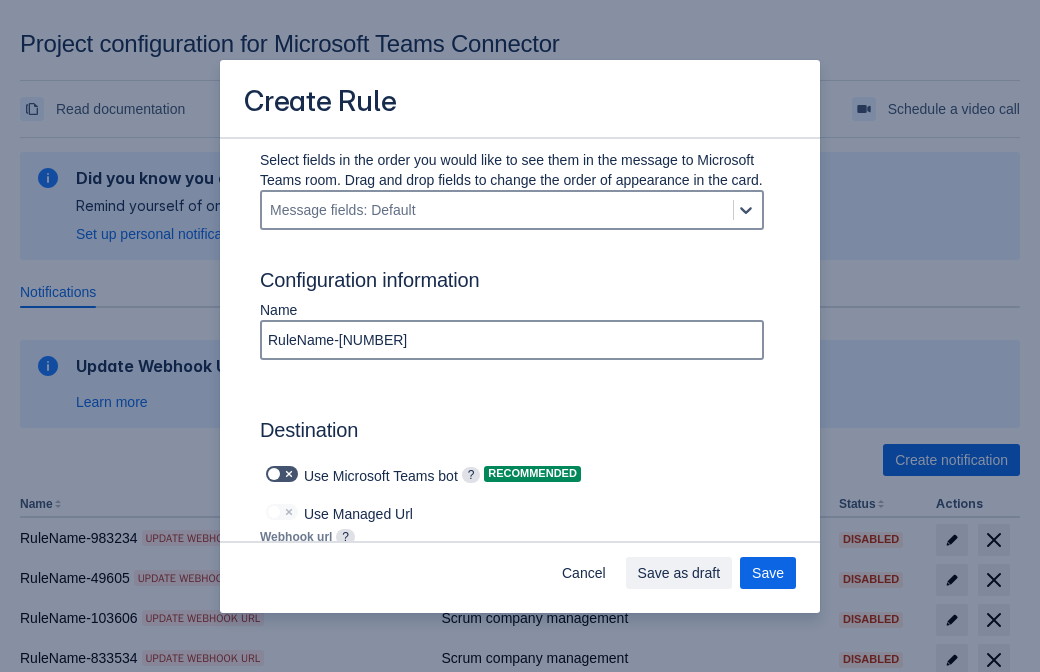 type on "https://prod-103.westeurope.logic.azure.com:443/workflows/562279af401f414e8dae6e8b71857168/triggers/manual/paths/invoke?api-version=2016-06-01&sp=%2Ftriggers%2Fmanual%2Frun&sv=1.0&sig=LWZGx-W07ogWQjWB5rIVE6YSsHexEaZFACJd40jBLAQ" 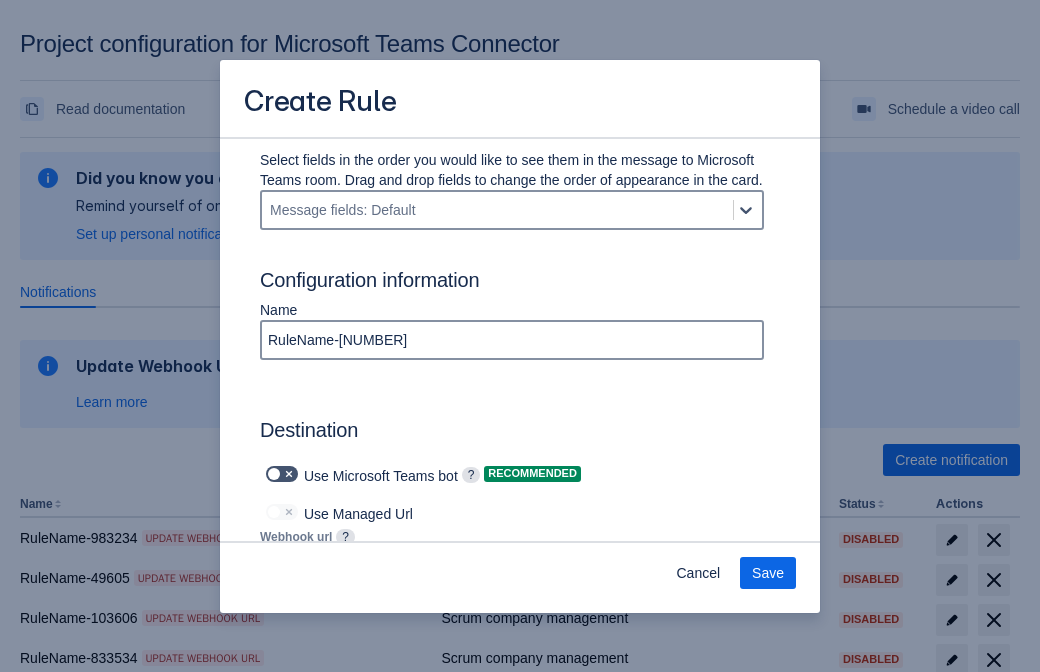 scroll, scrollTop: 0, scrollLeft: 1161, axis: horizontal 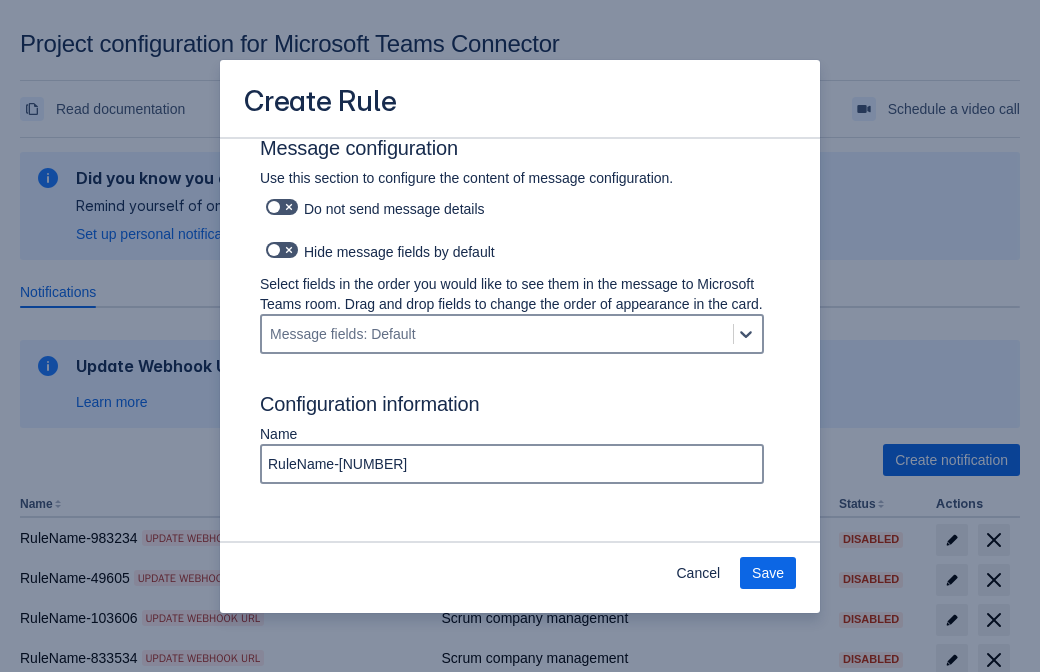 click on "Save" at bounding box center (768, 573) 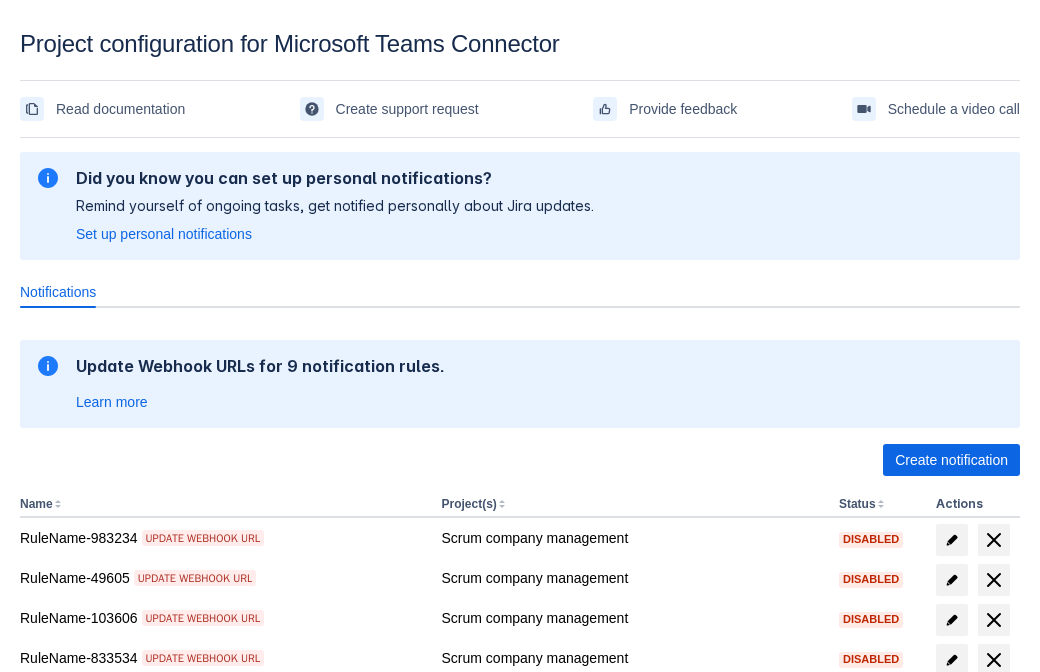 click on "Load more" at bounding box center (65, 976) 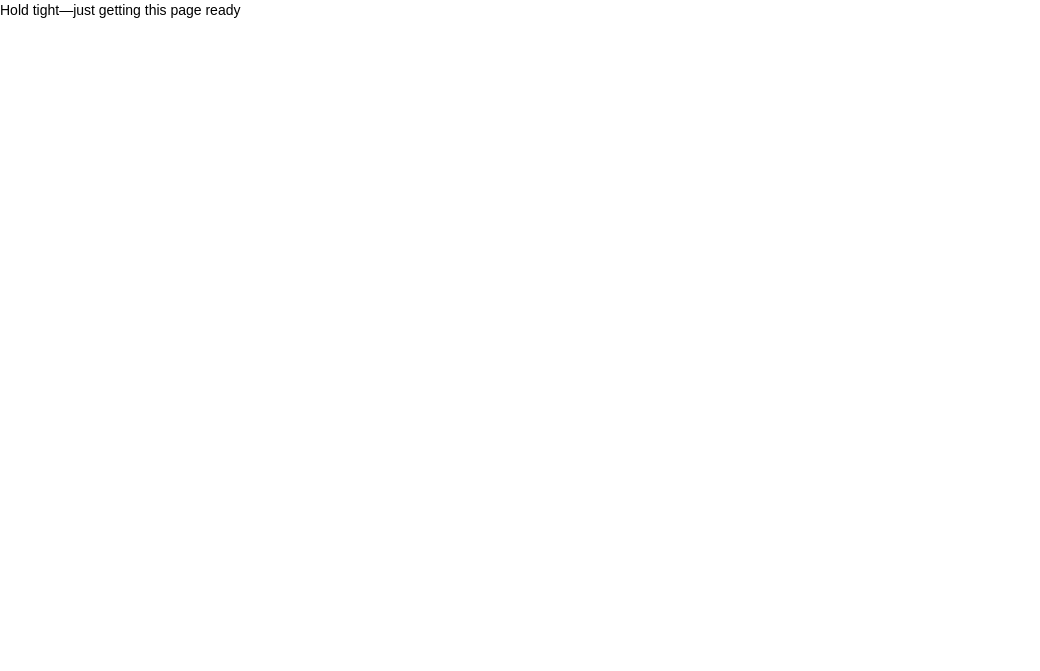 scroll, scrollTop: 0, scrollLeft: 0, axis: both 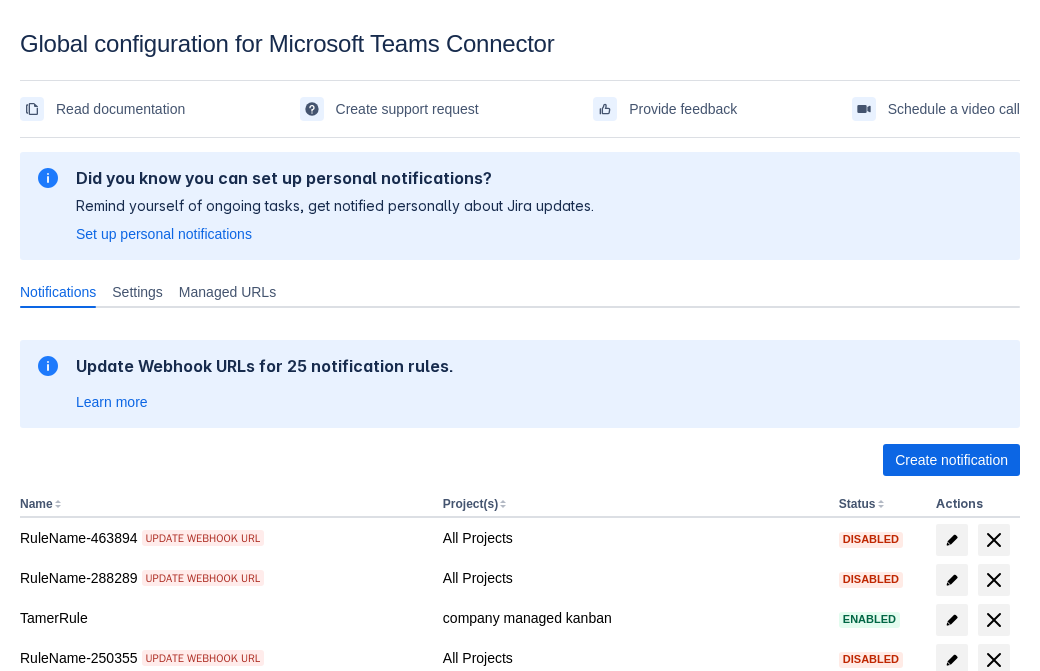 click on "Load more" at bounding box center [65, 976] 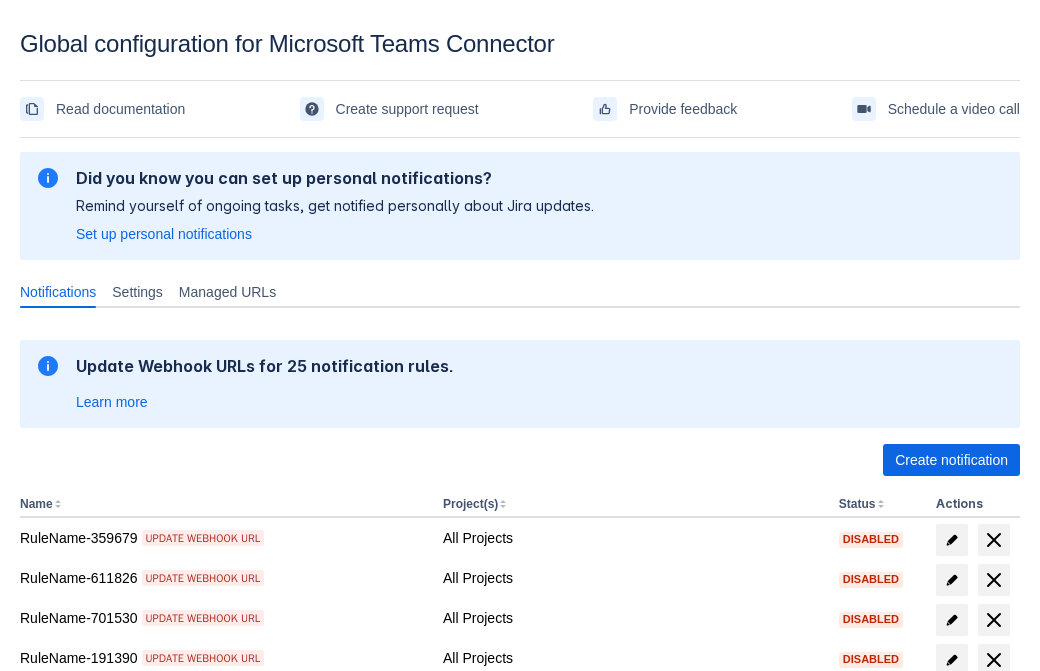 scroll, scrollTop: 413, scrollLeft: 0, axis: vertical 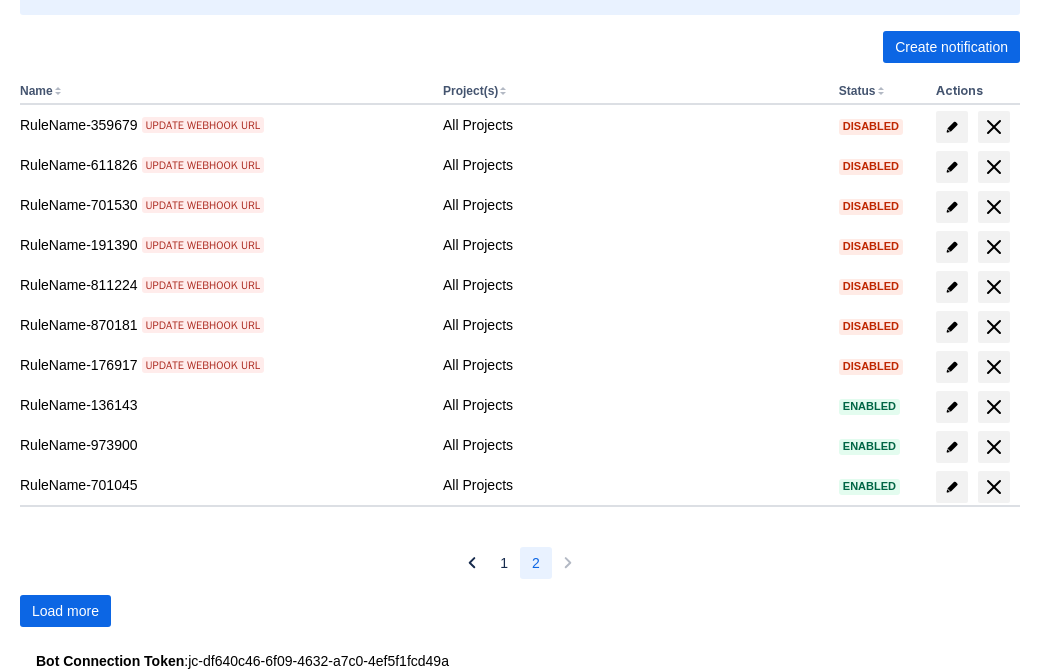 click on "Load more" at bounding box center [65, 611] 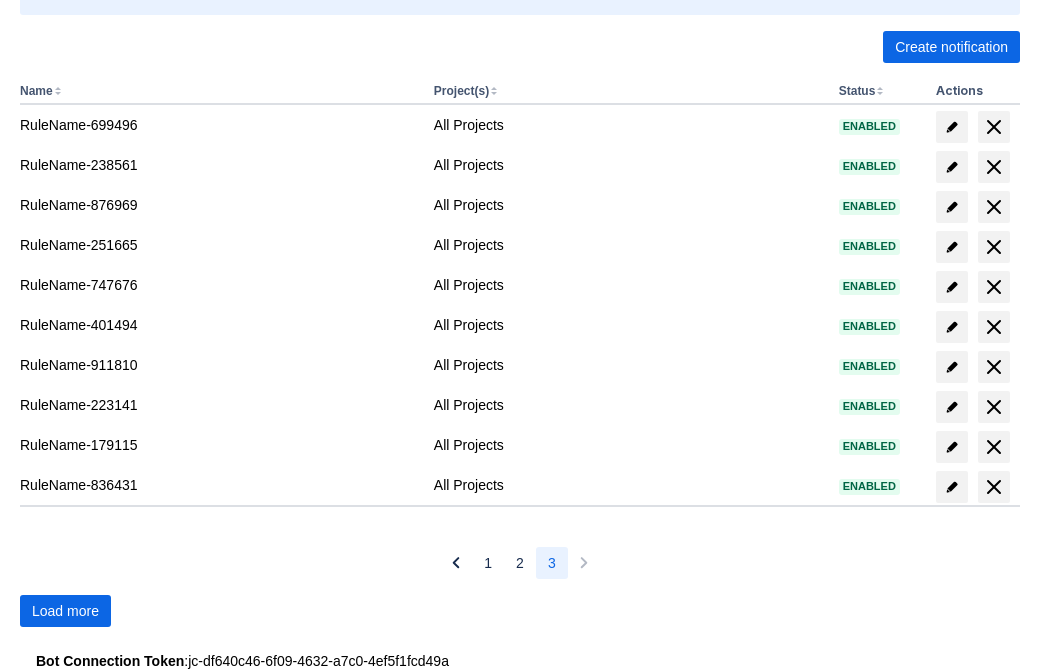 click on "Load more" at bounding box center [65, 611] 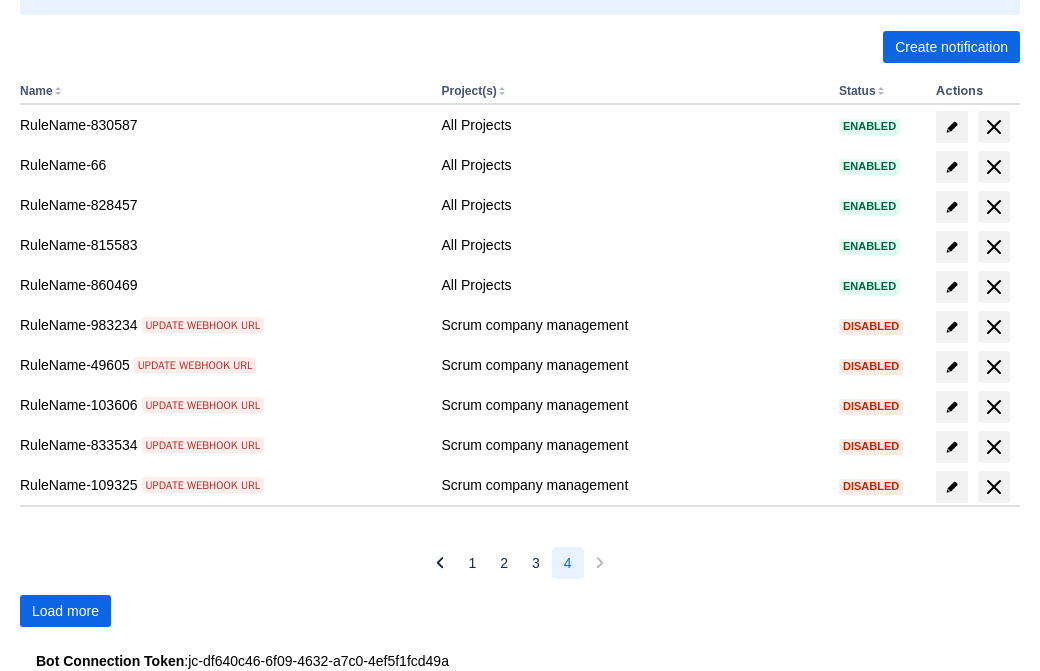 click on "Load more" at bounding box center [65, 611] 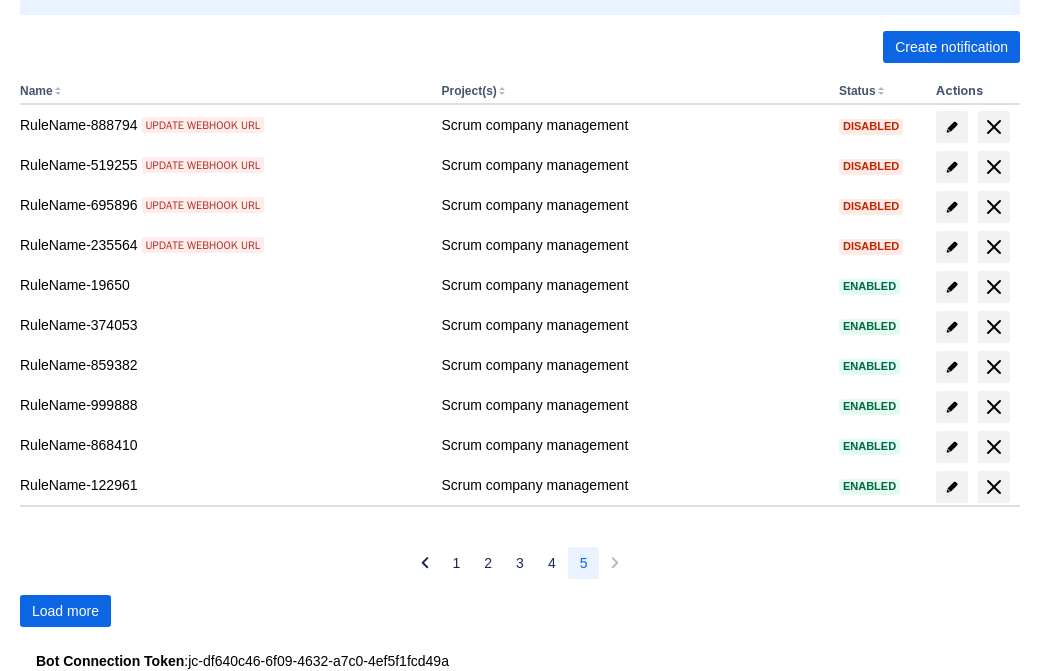 click on "Load more" at bounding box center [65, 611] 